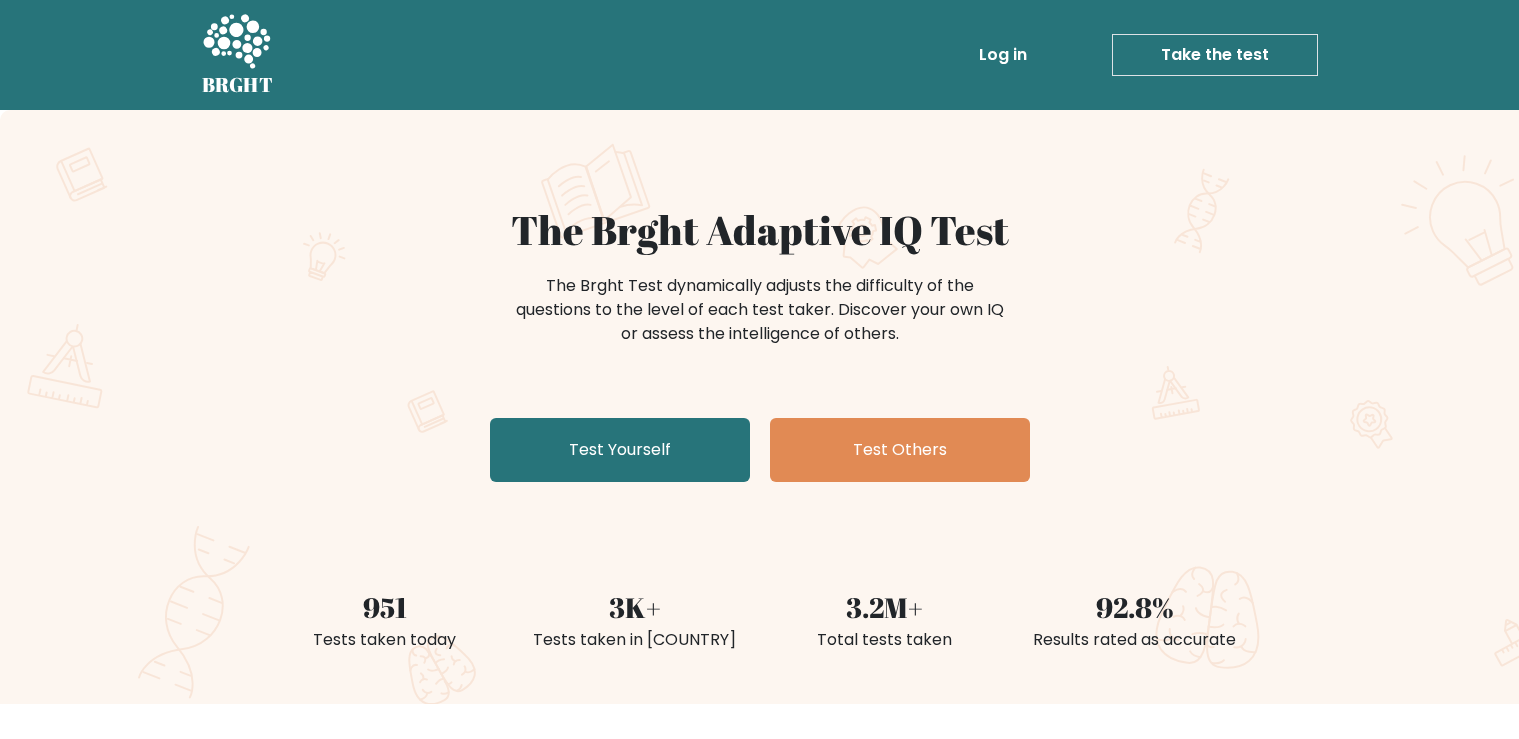 scroll, scrollTop: 0, scrollLeft: 0, axis: both 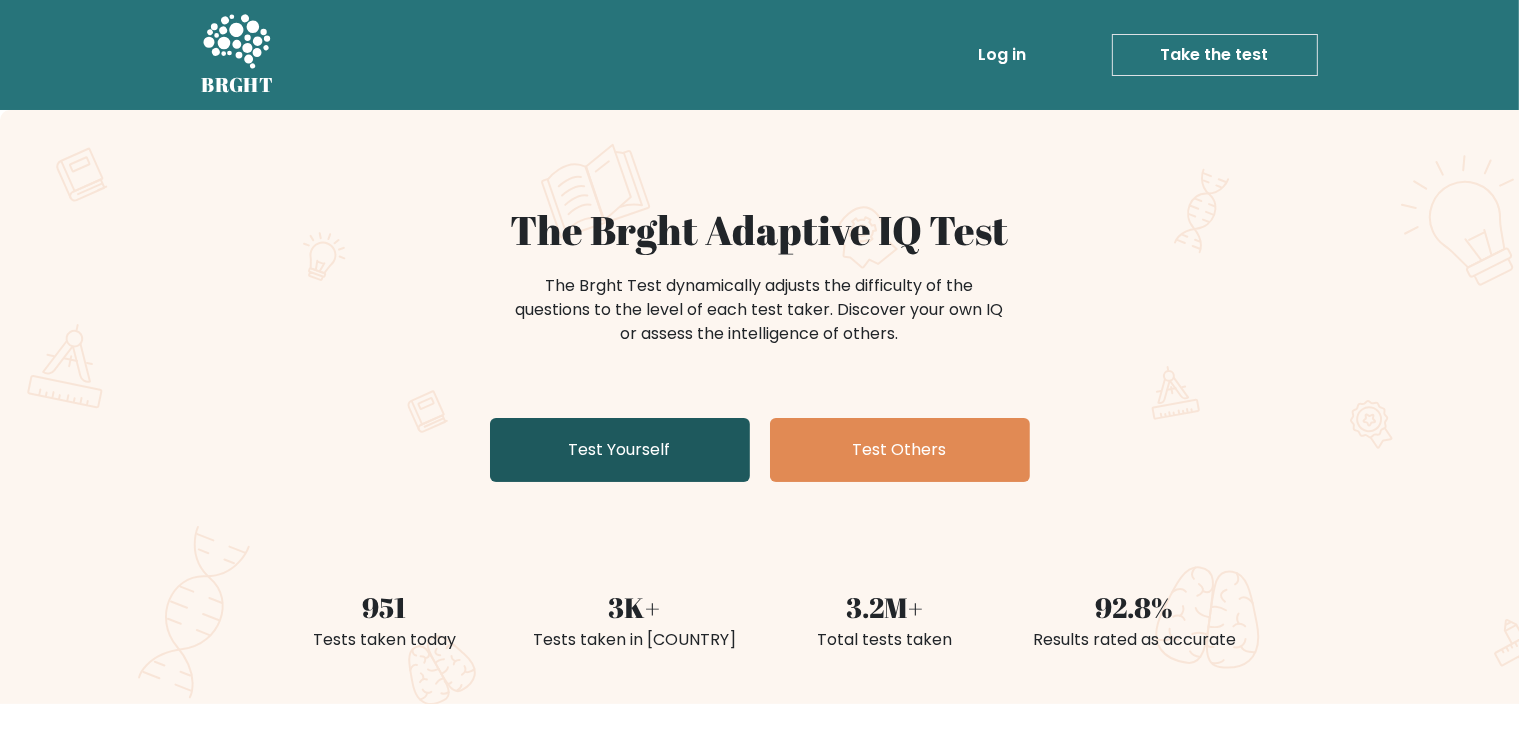 click on "Test Yourself" at bounding box center (620, 450) 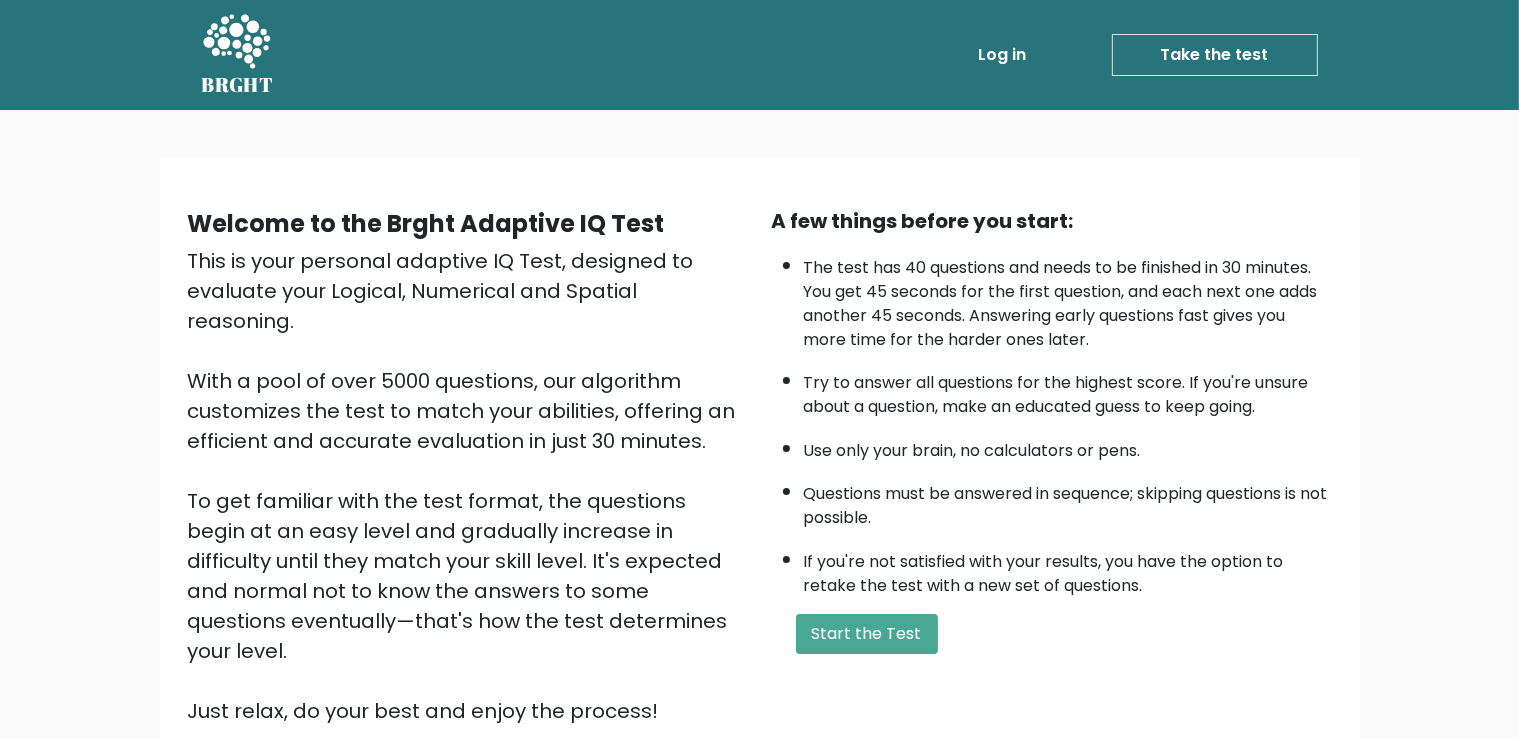 scroll, scrollTop: 183, scrollLeft: 0, axis: vertical 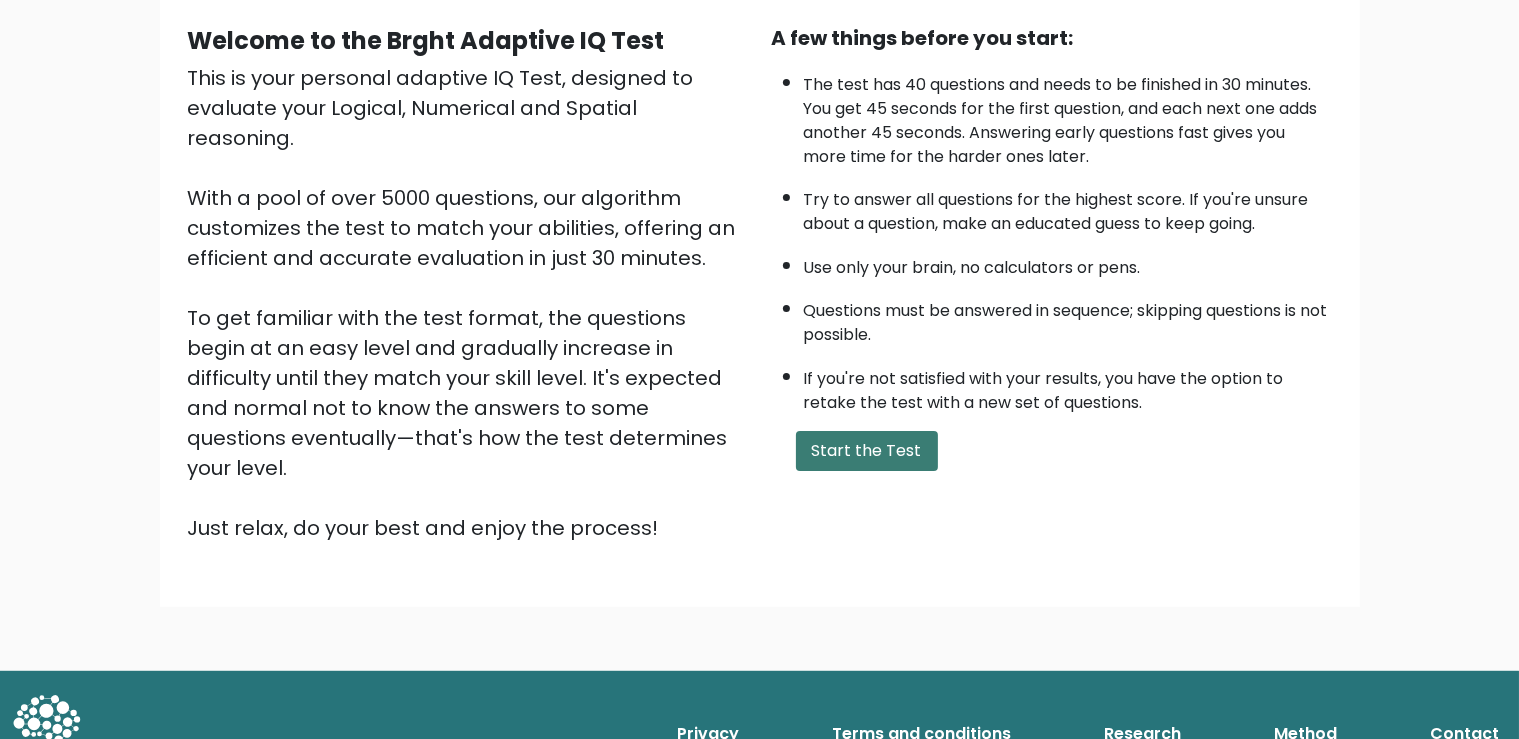 click on "Start the Test" at bounding box center (867, 451) 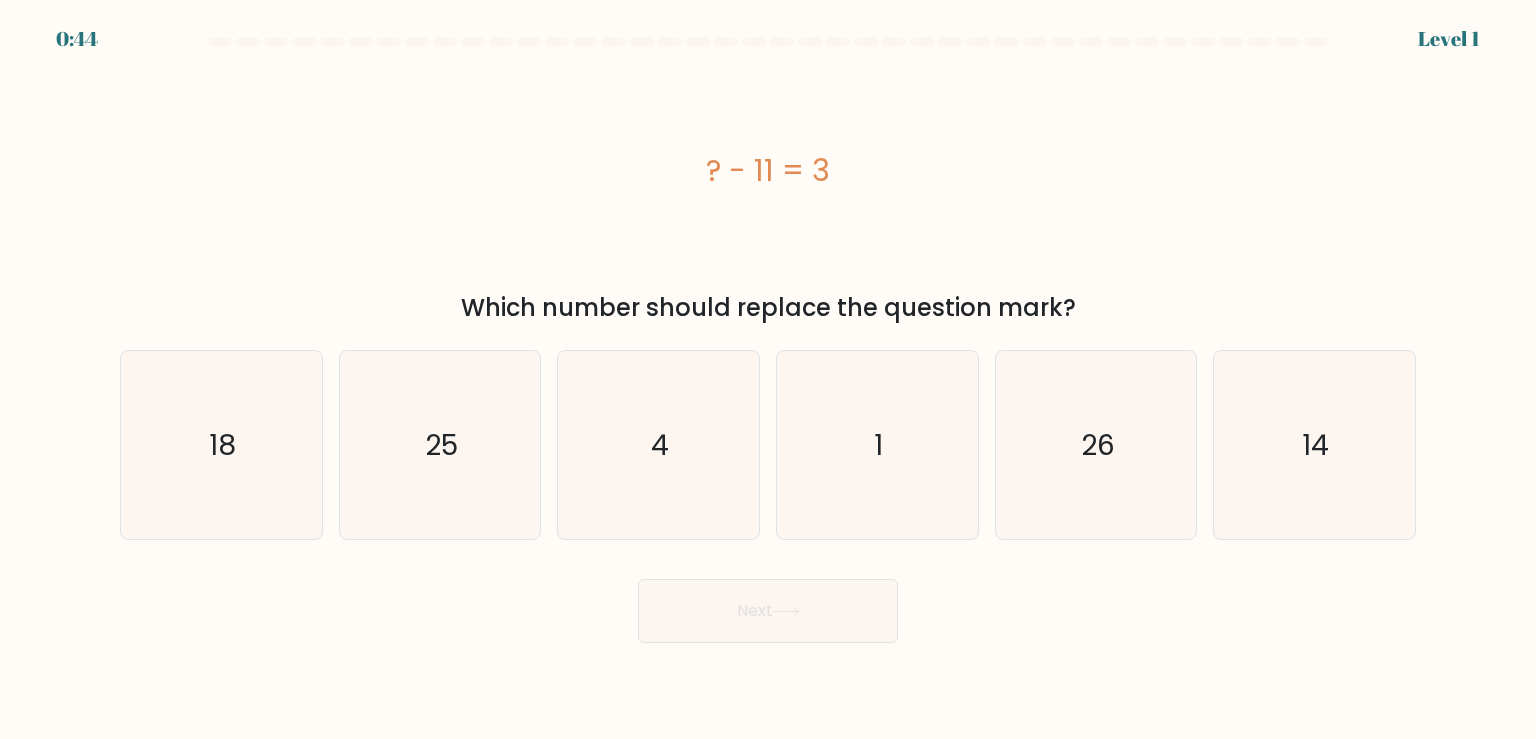 scroll, scrollTop: 0, scrollLeft: 0, axis: both 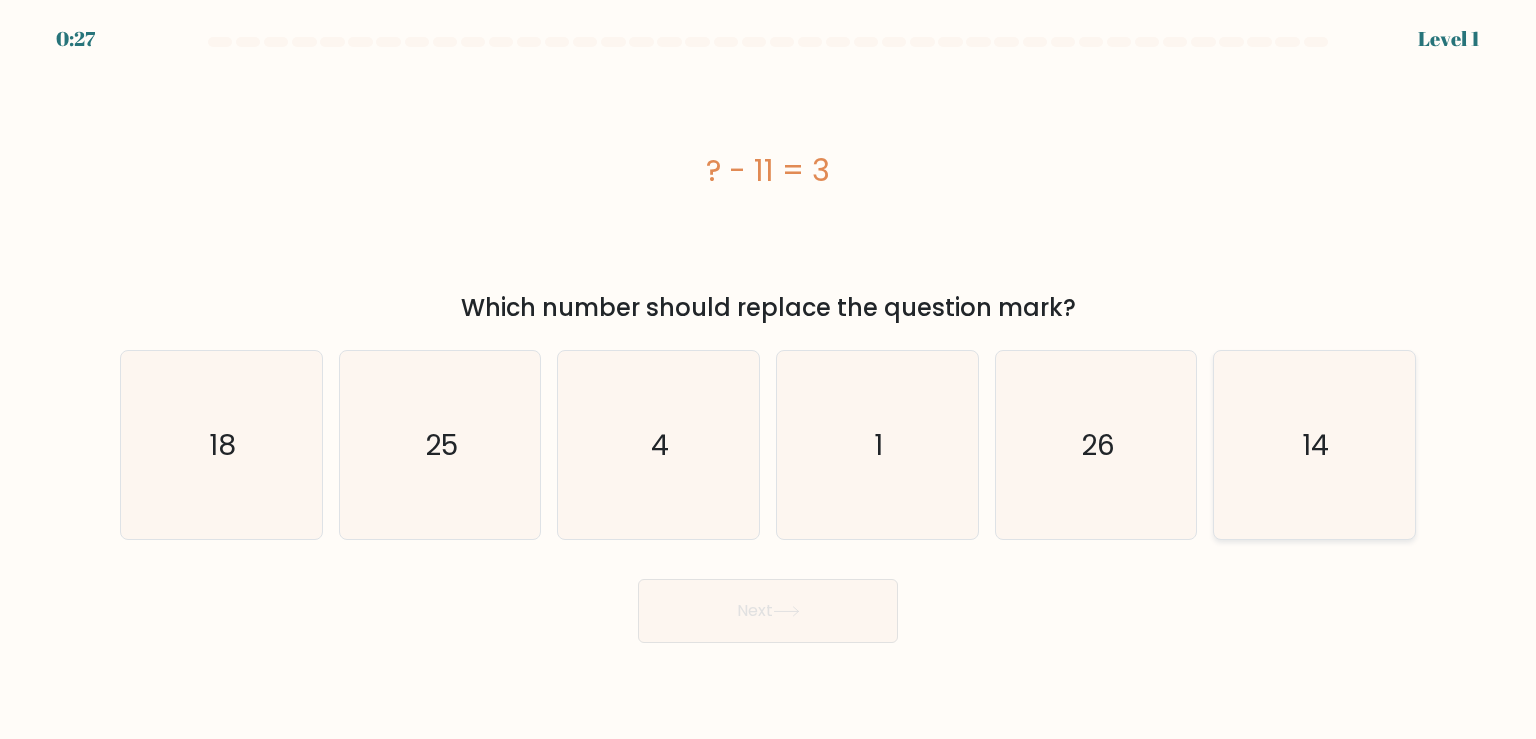 click on "14" 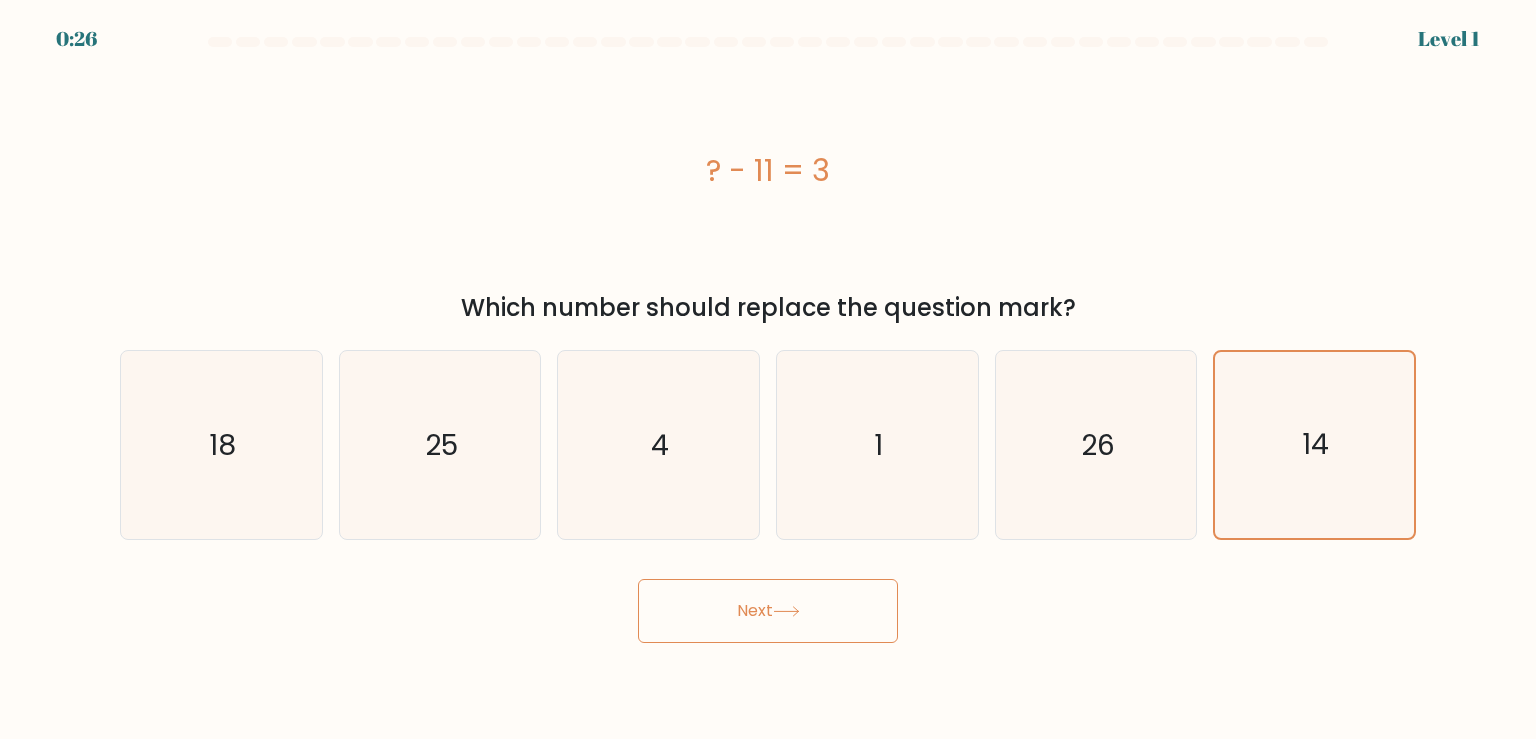 click on "Next" at bounding box center (768, 611) 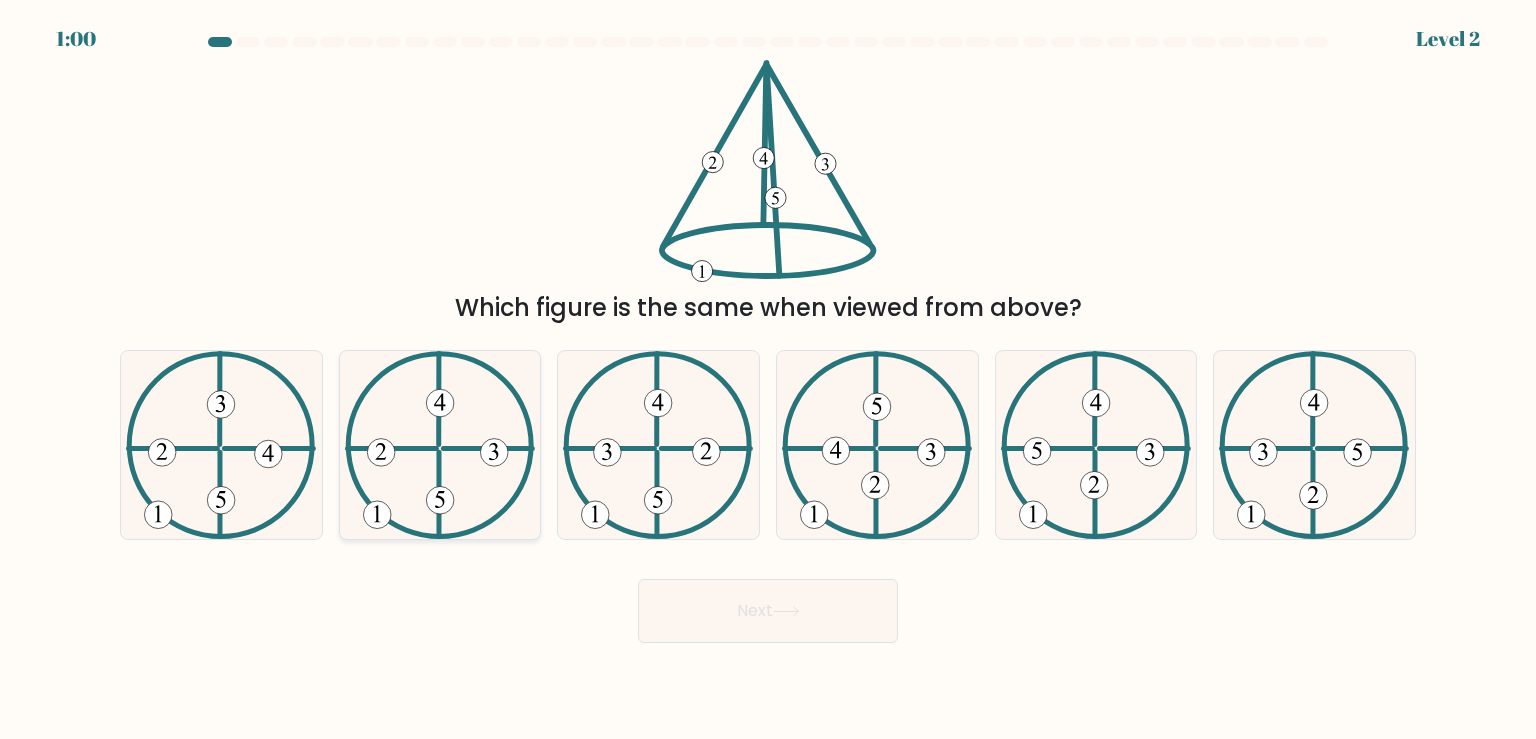 click 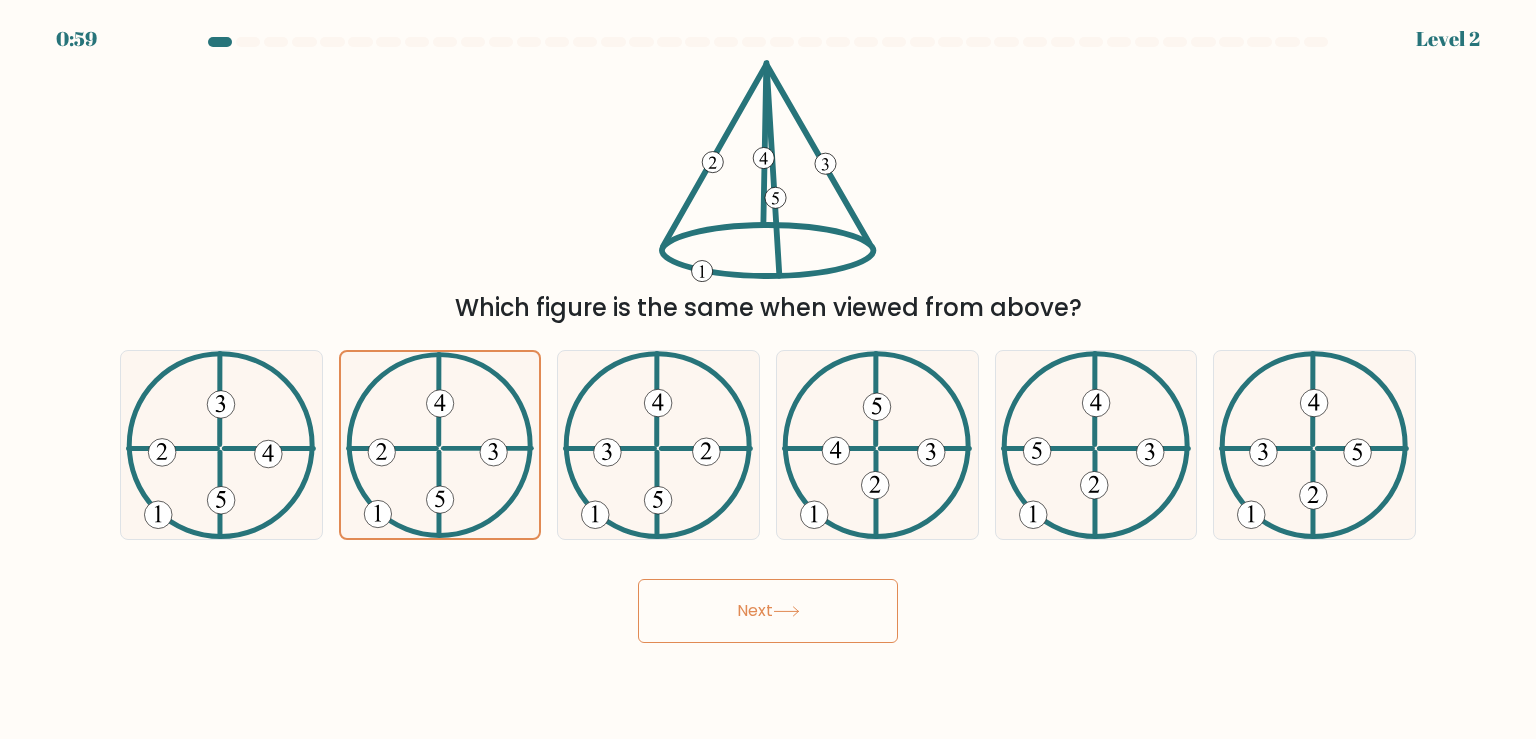 click on "Next" at bounding box center (768, 611) 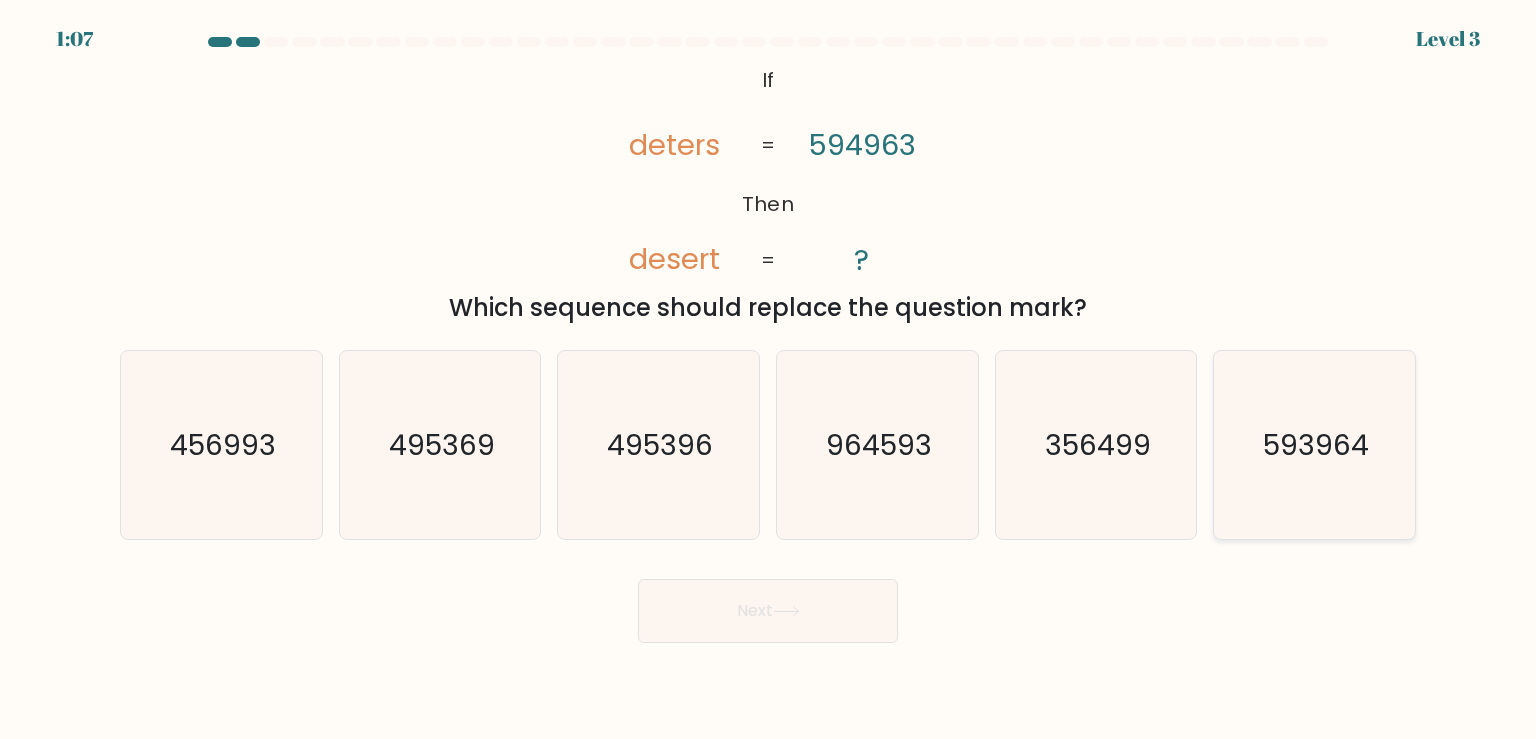 click on "593964" 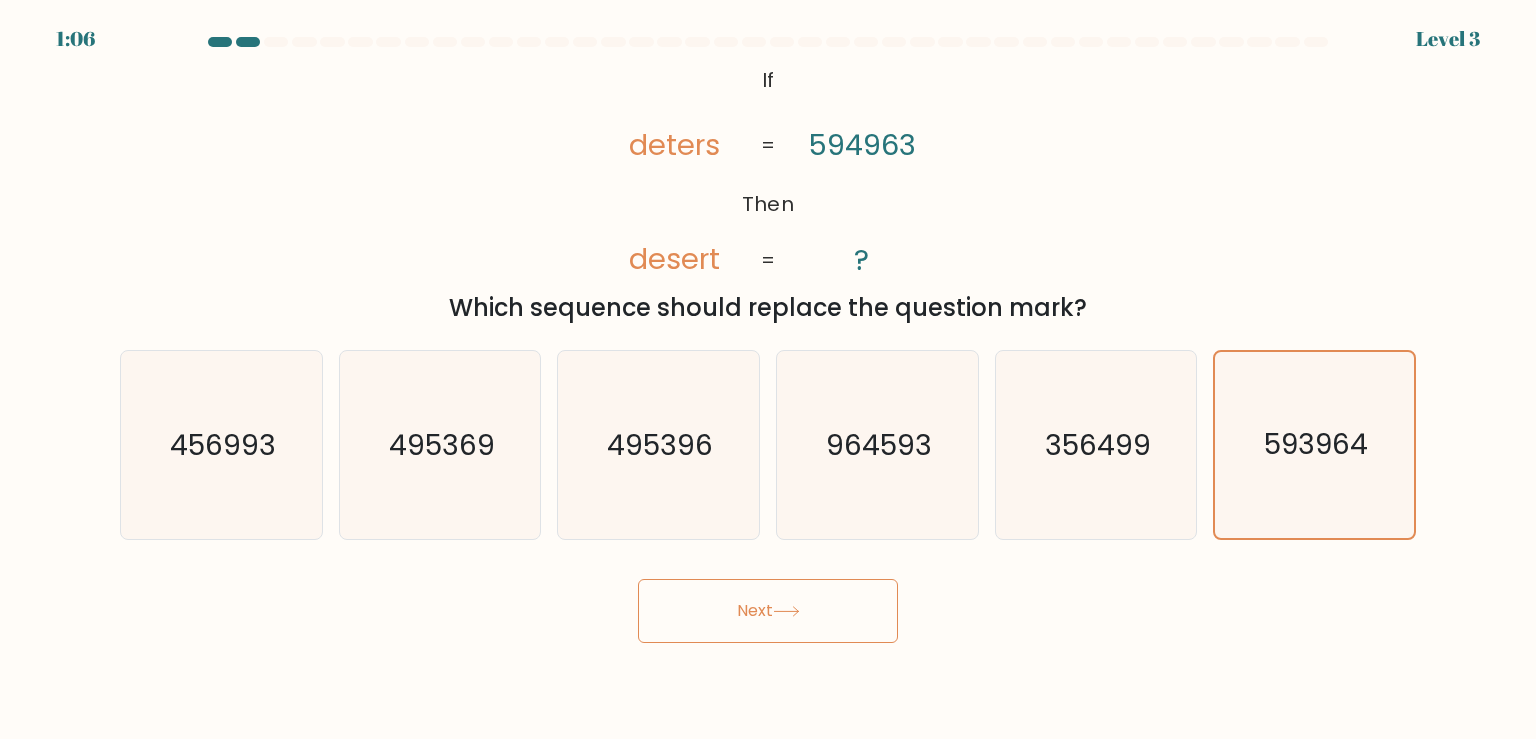 click on "Next" at bounding box center [768, 611] 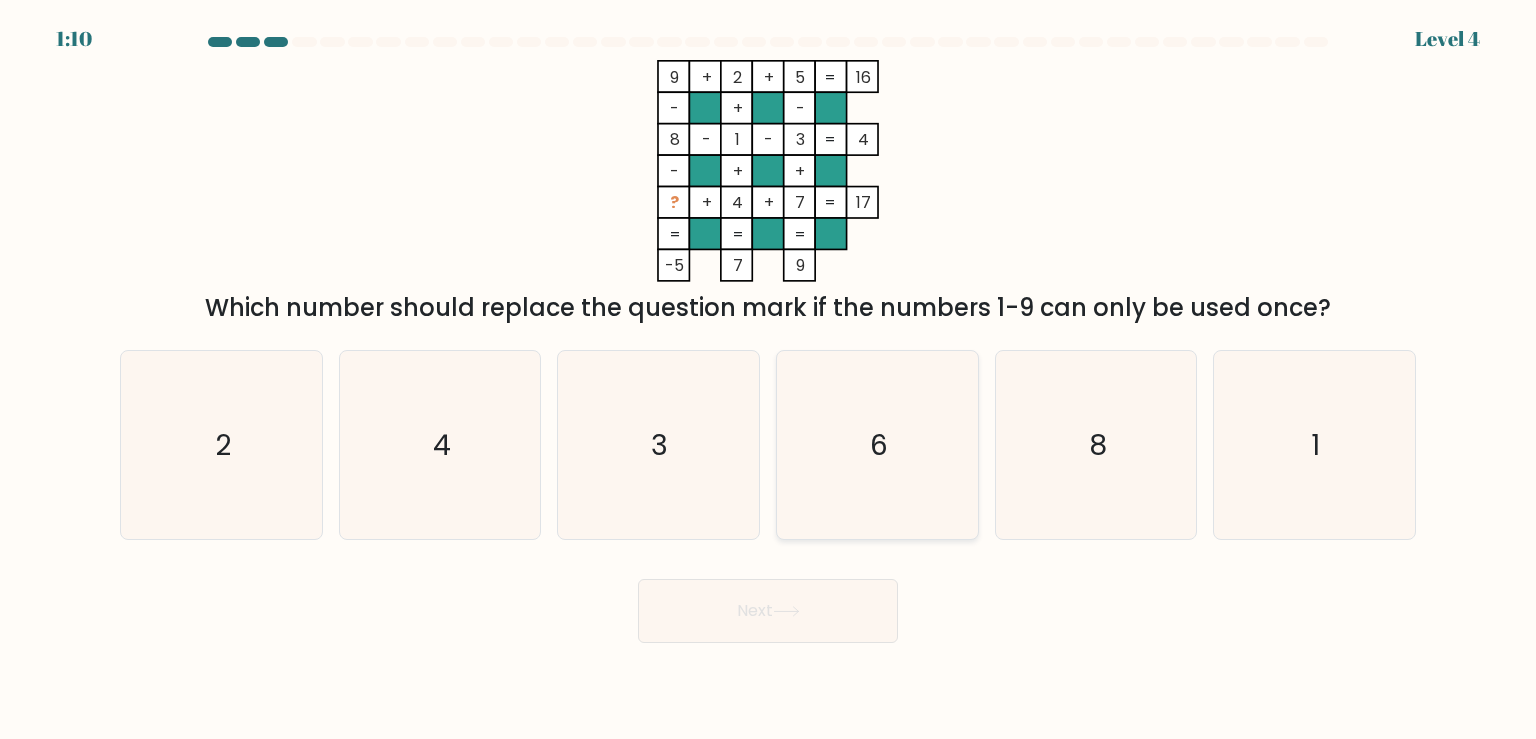 click on "6" 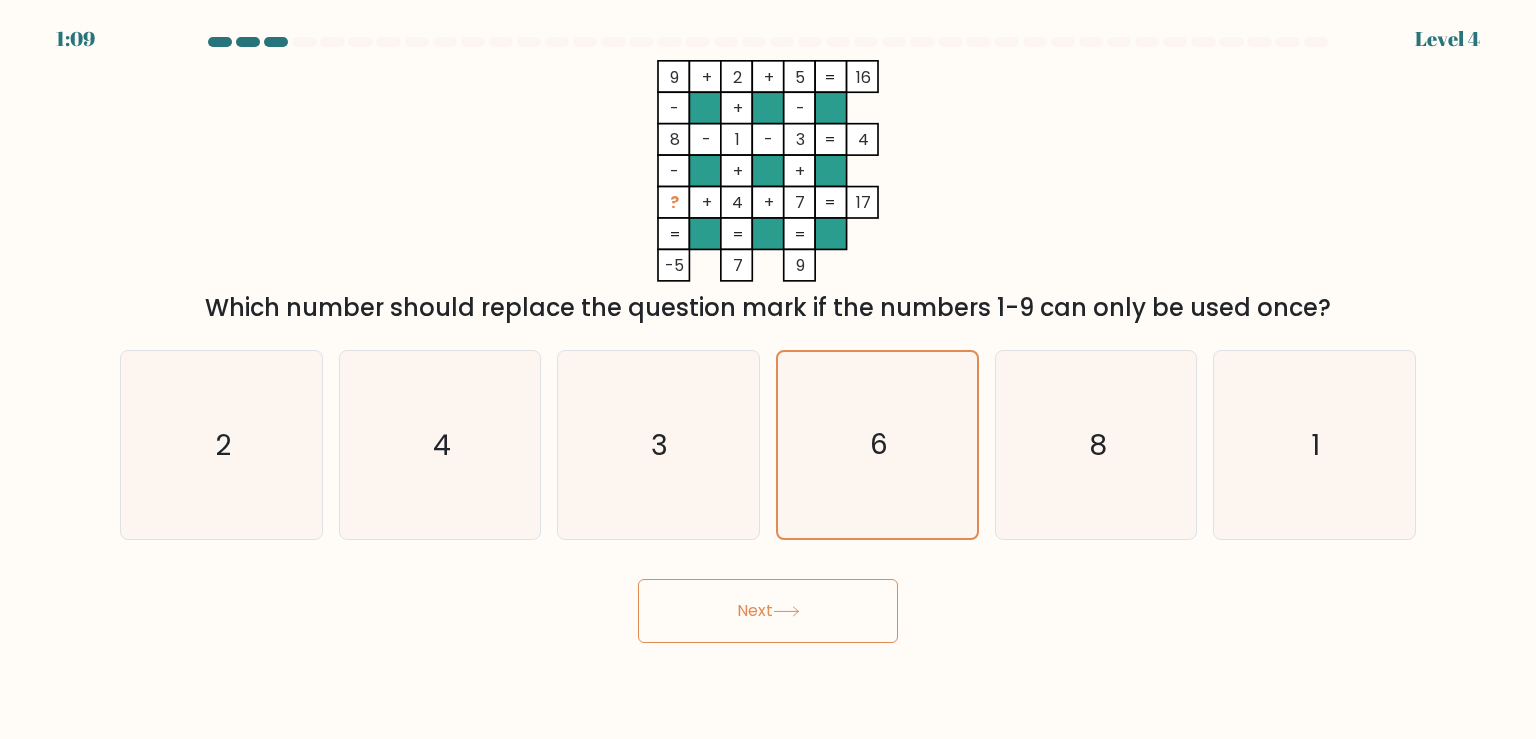 click on "Next" at bounding box center (768, 611) 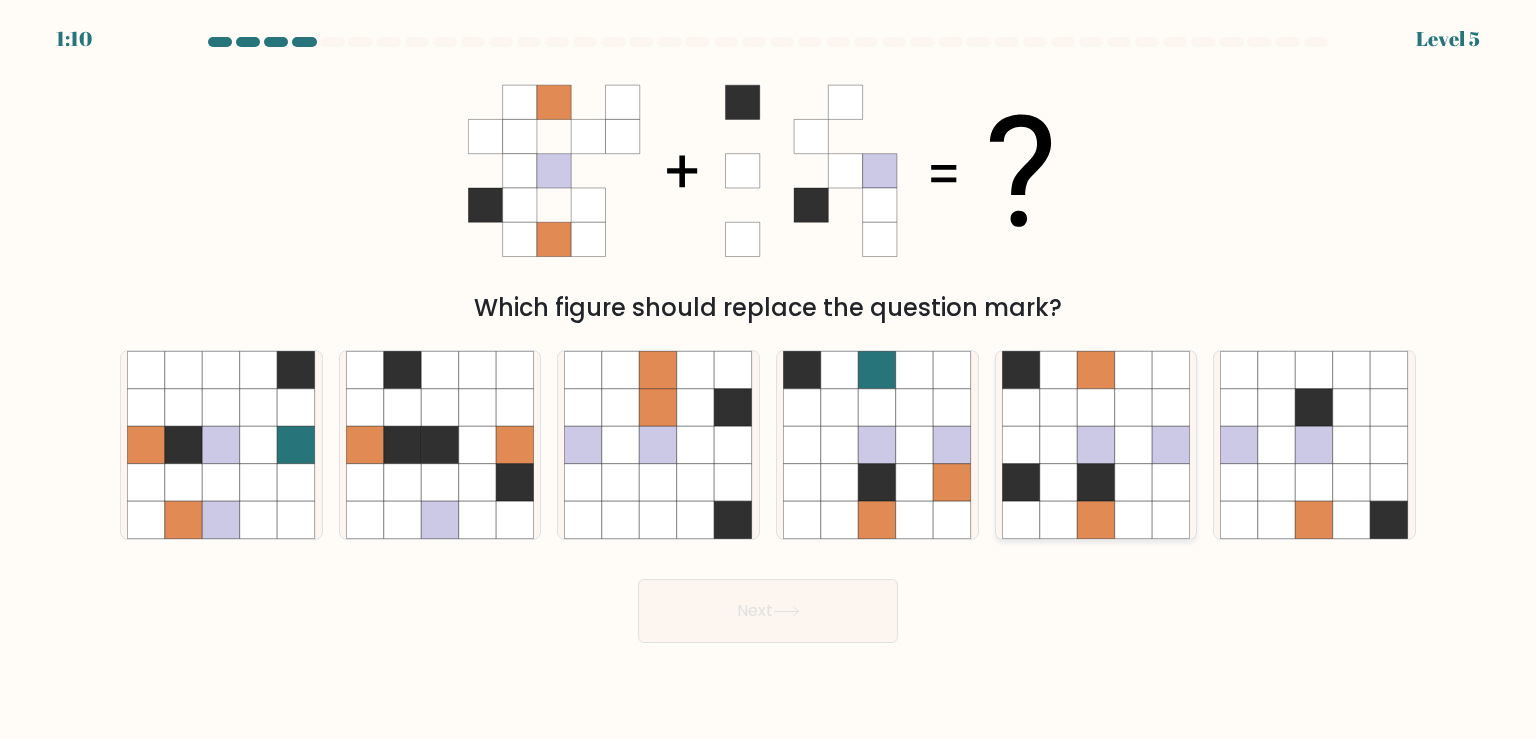 click 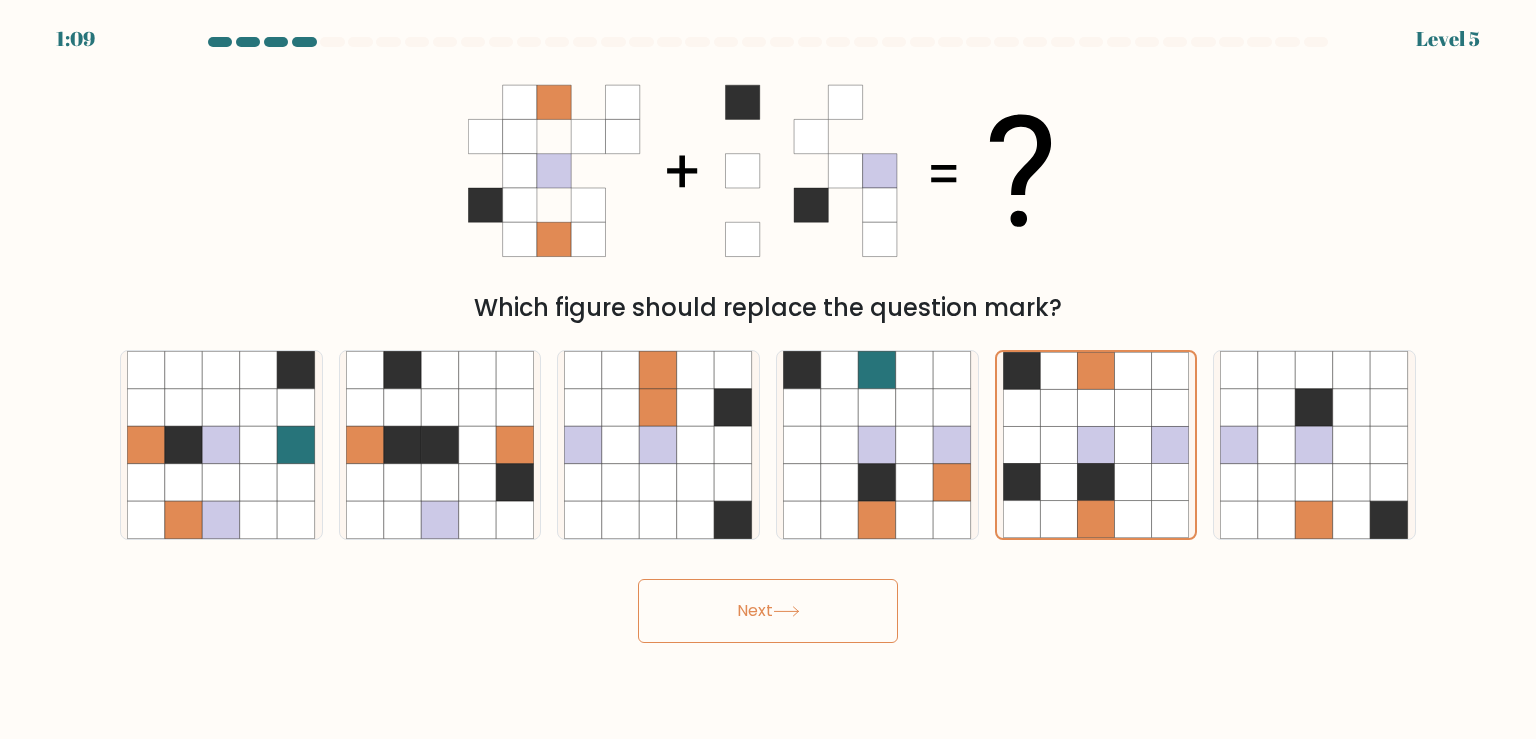 click on "Next" at bounding box center [768, 611] 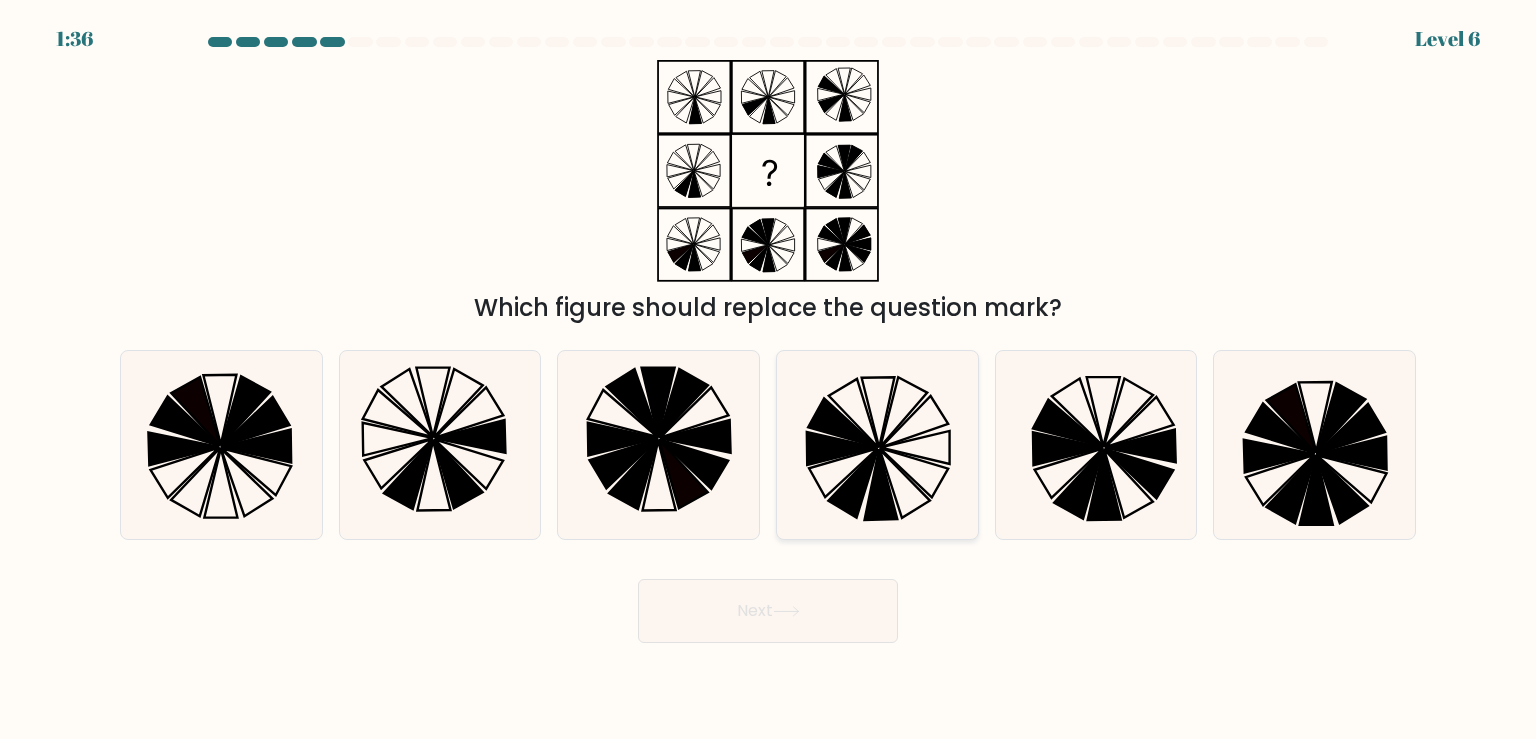 click 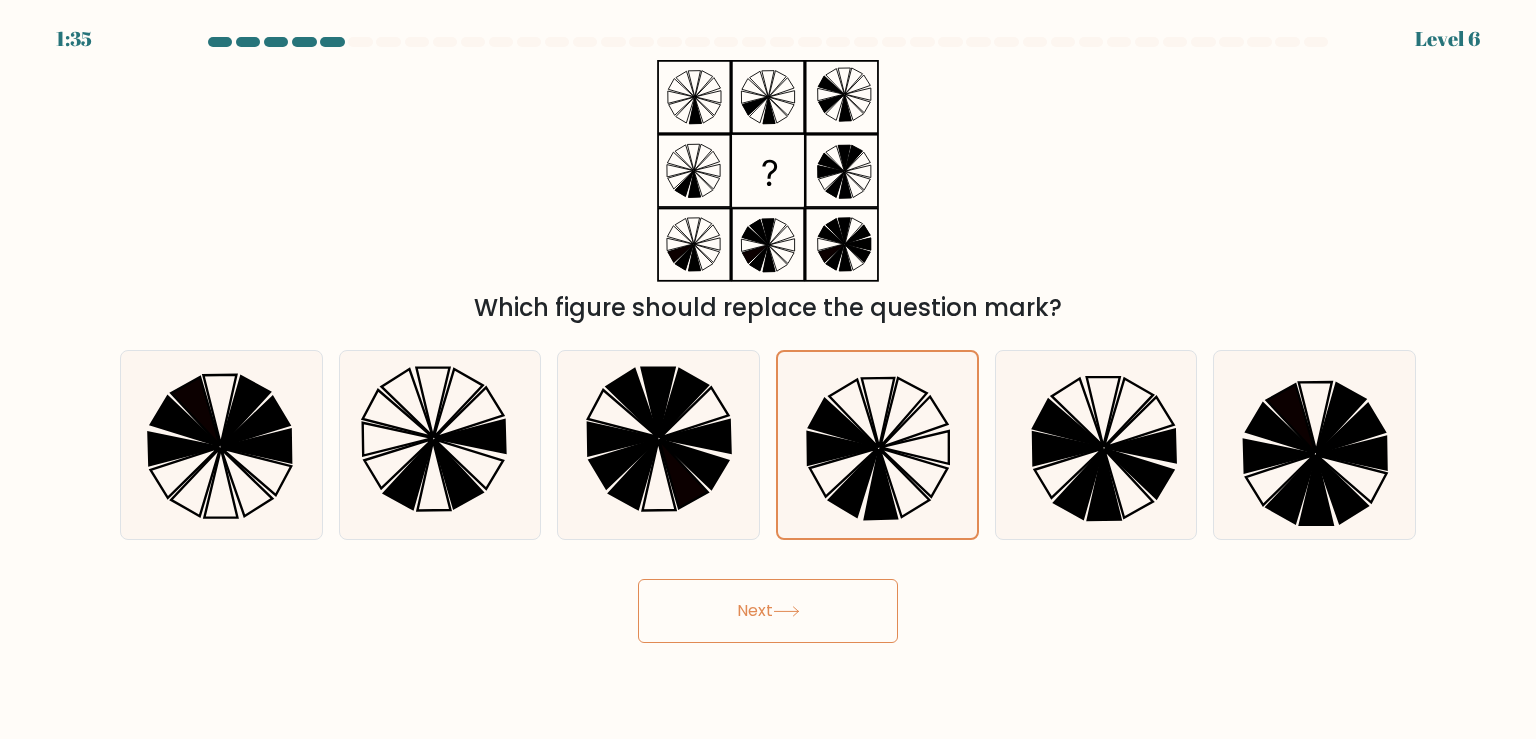 click on "Next" at bounding box center [768, 611] 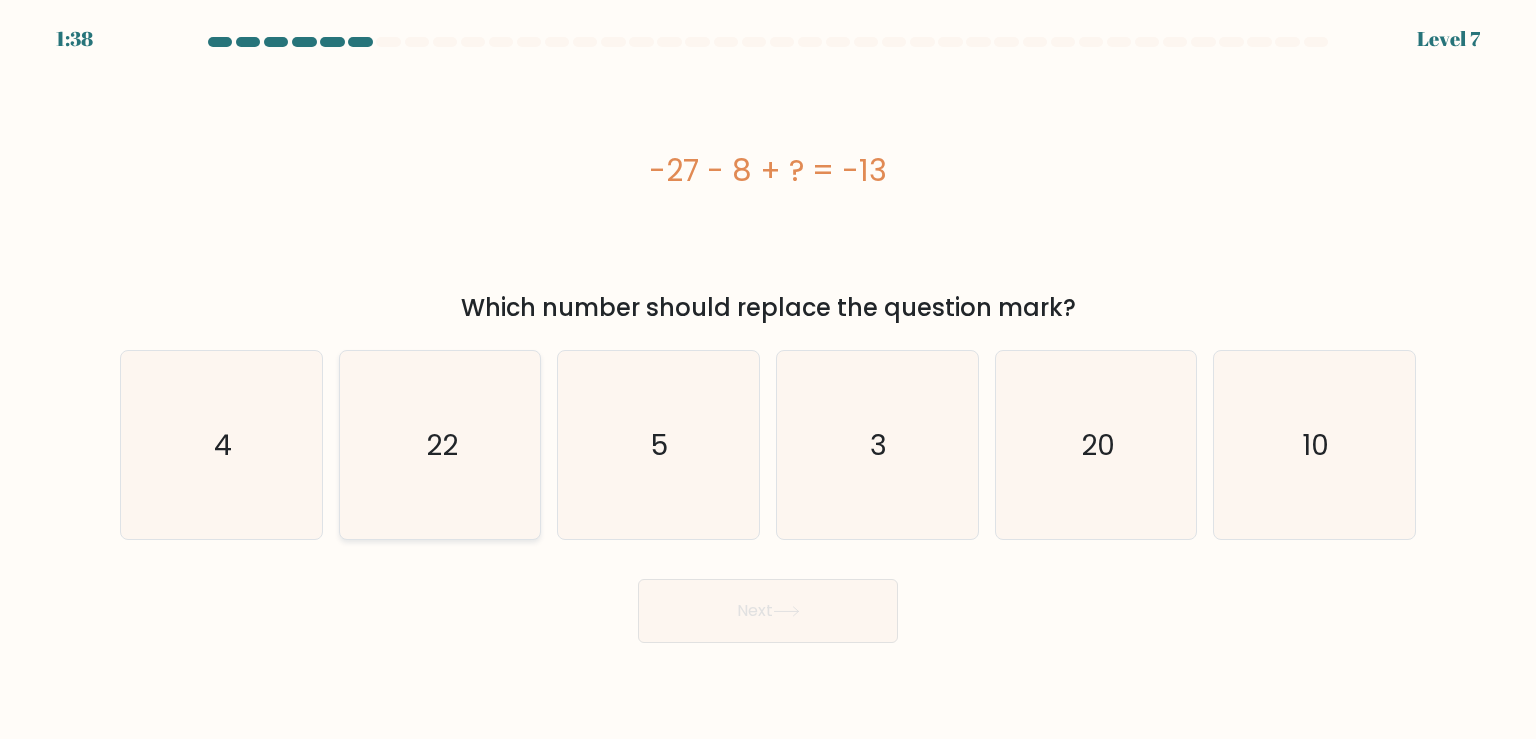 click on "22" 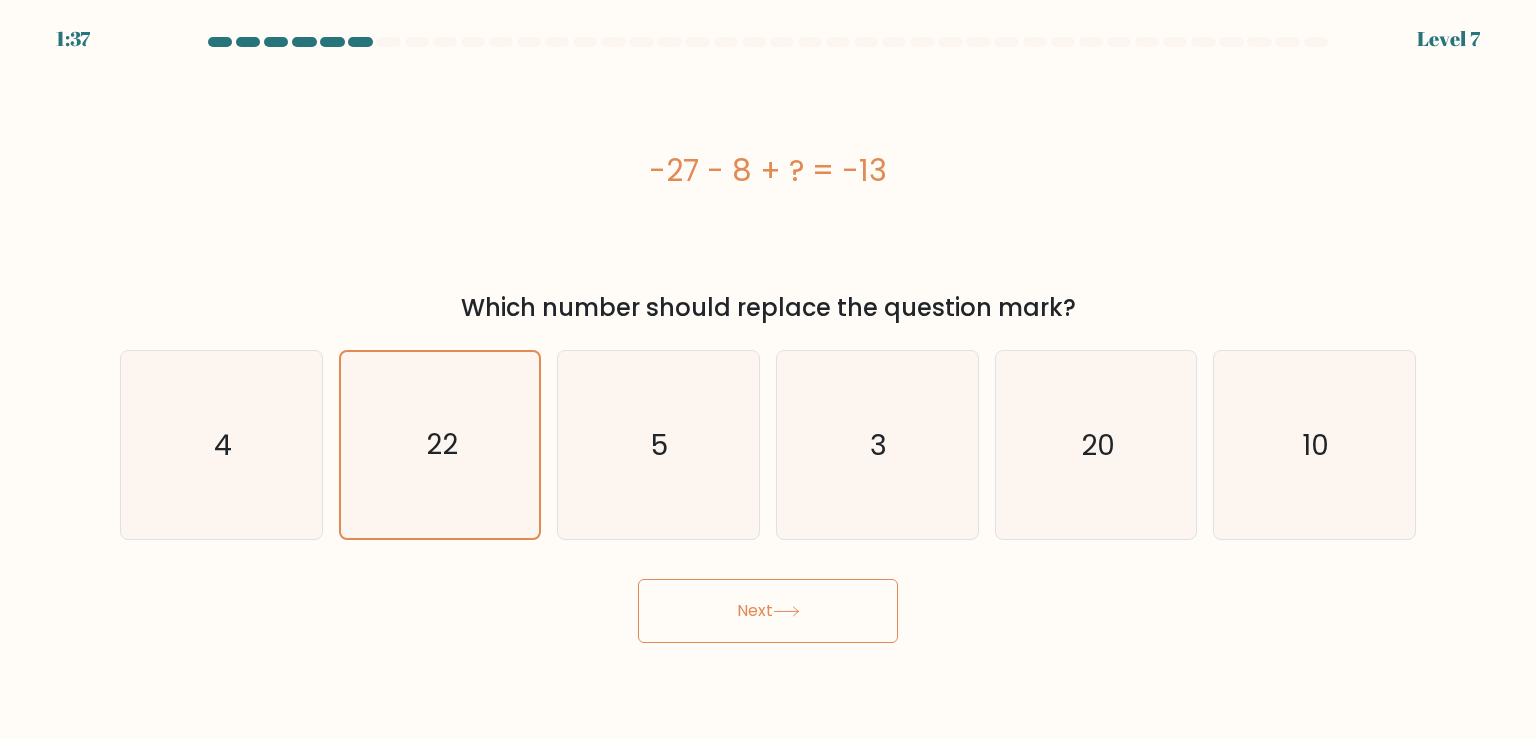 click on "Next" at bounding box center (768, 611) 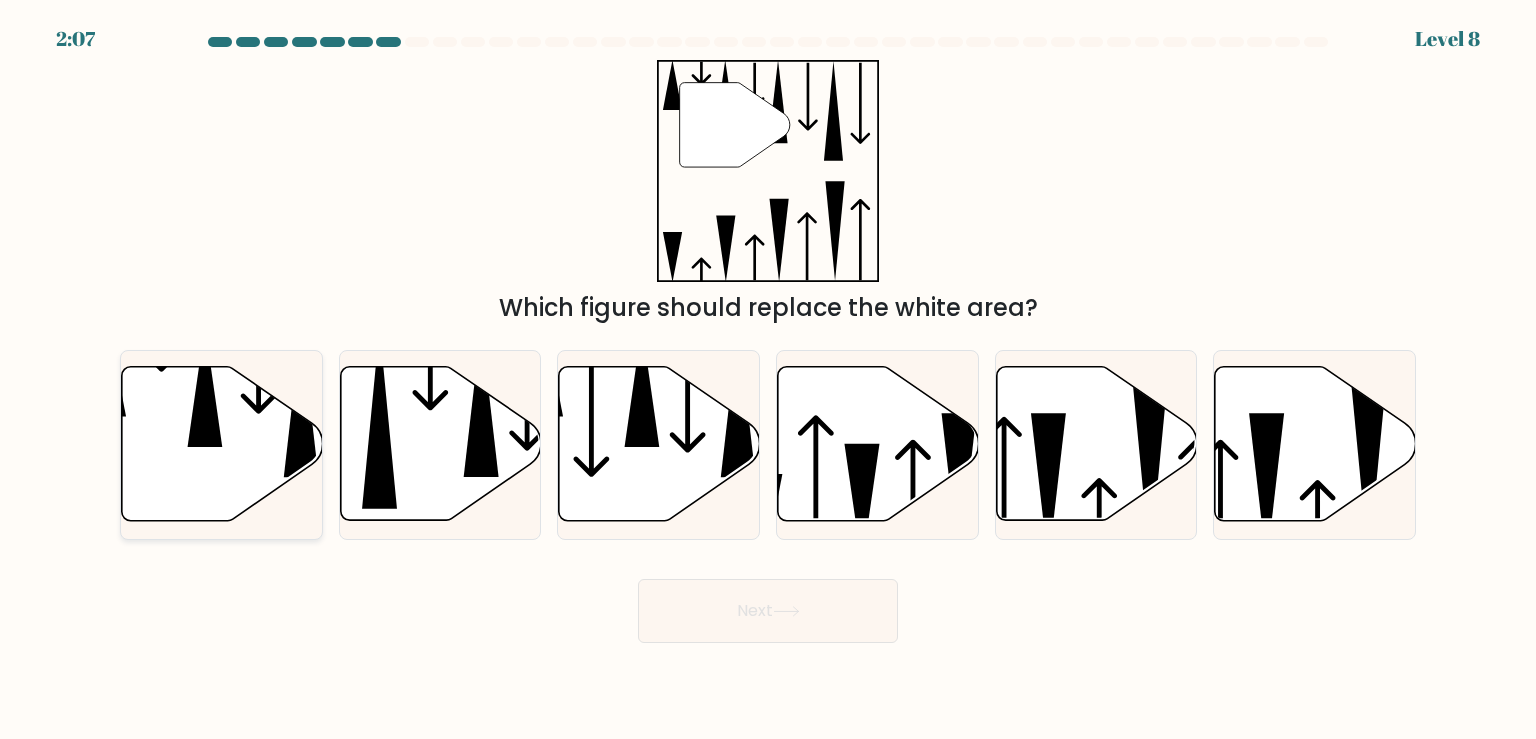 click 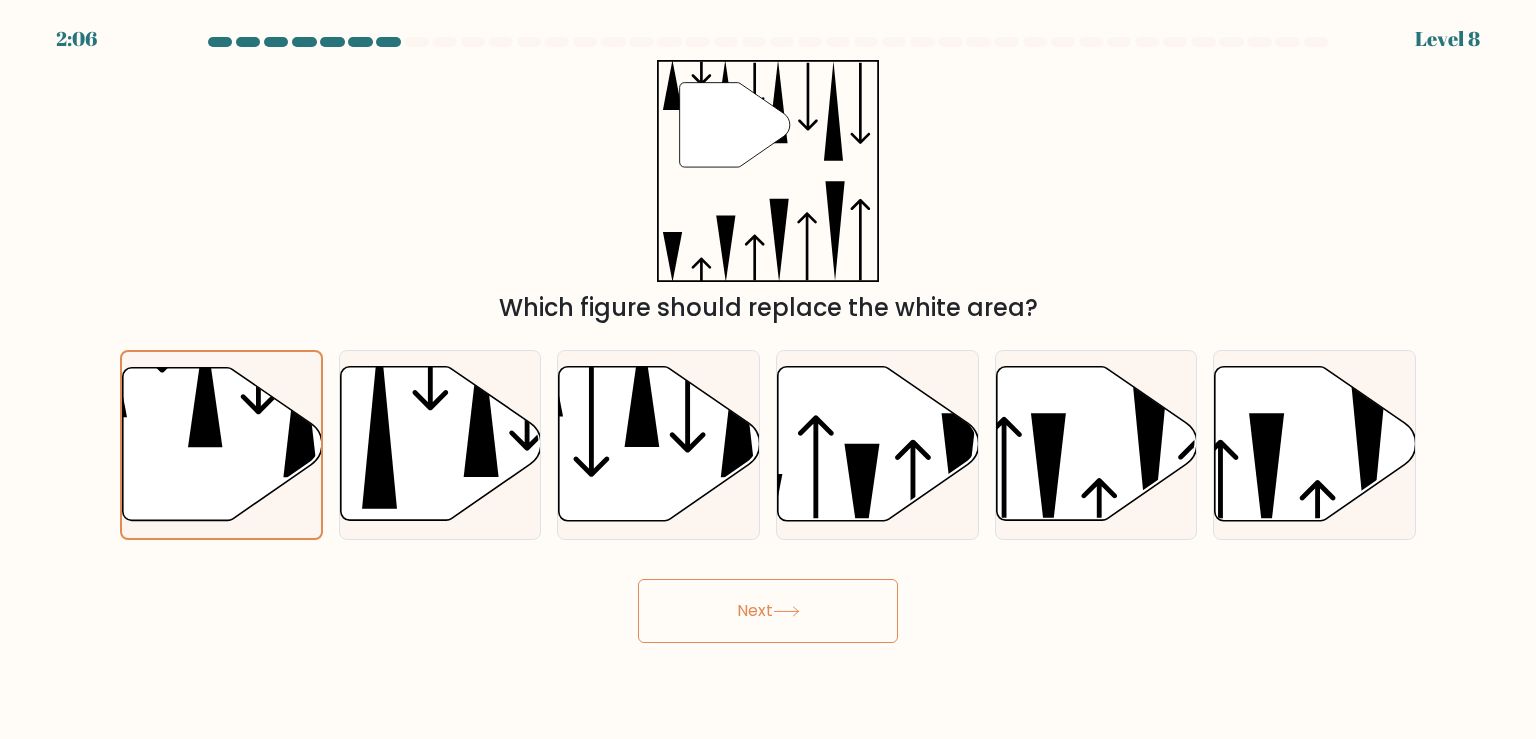 click on "Next" at bounding box center [768, 611] 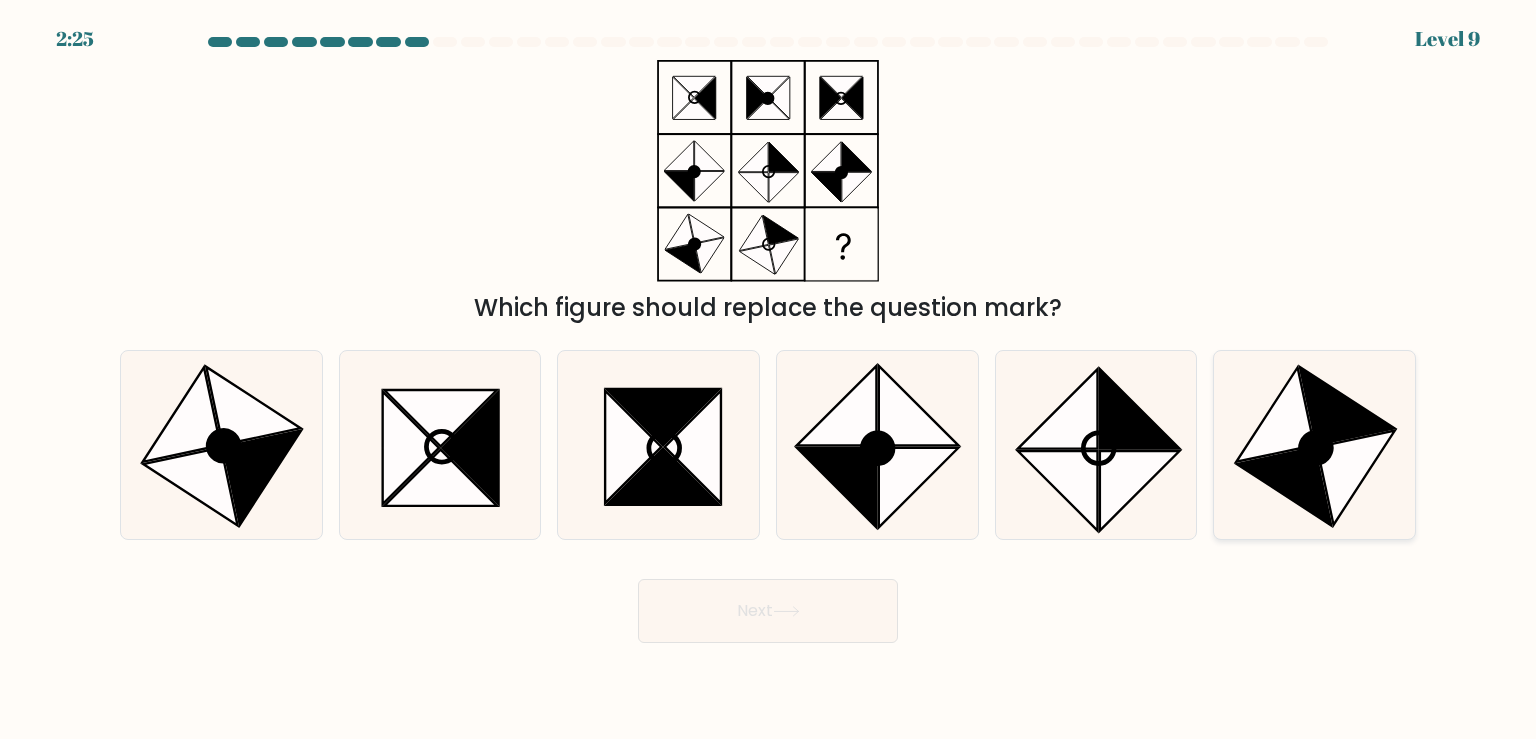 click 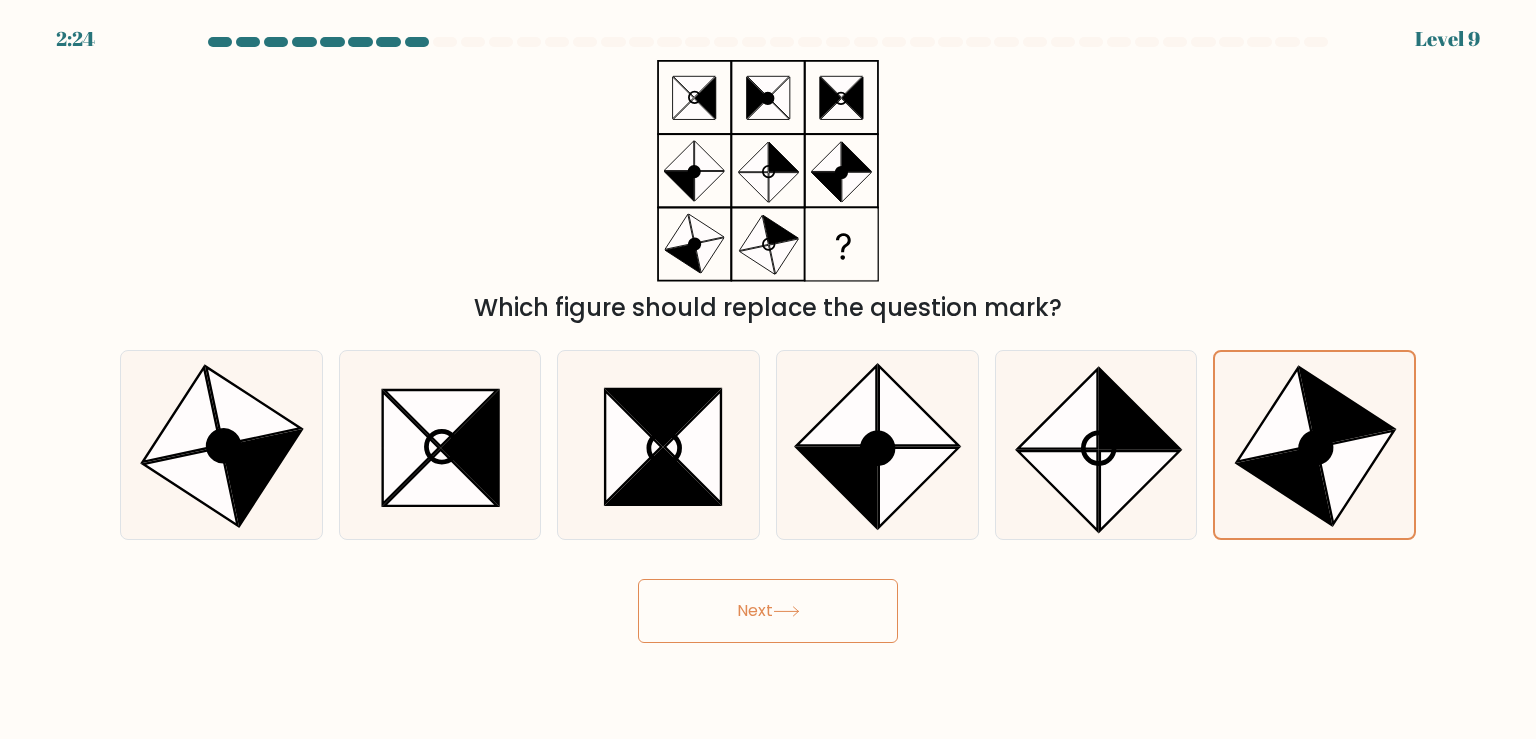 click 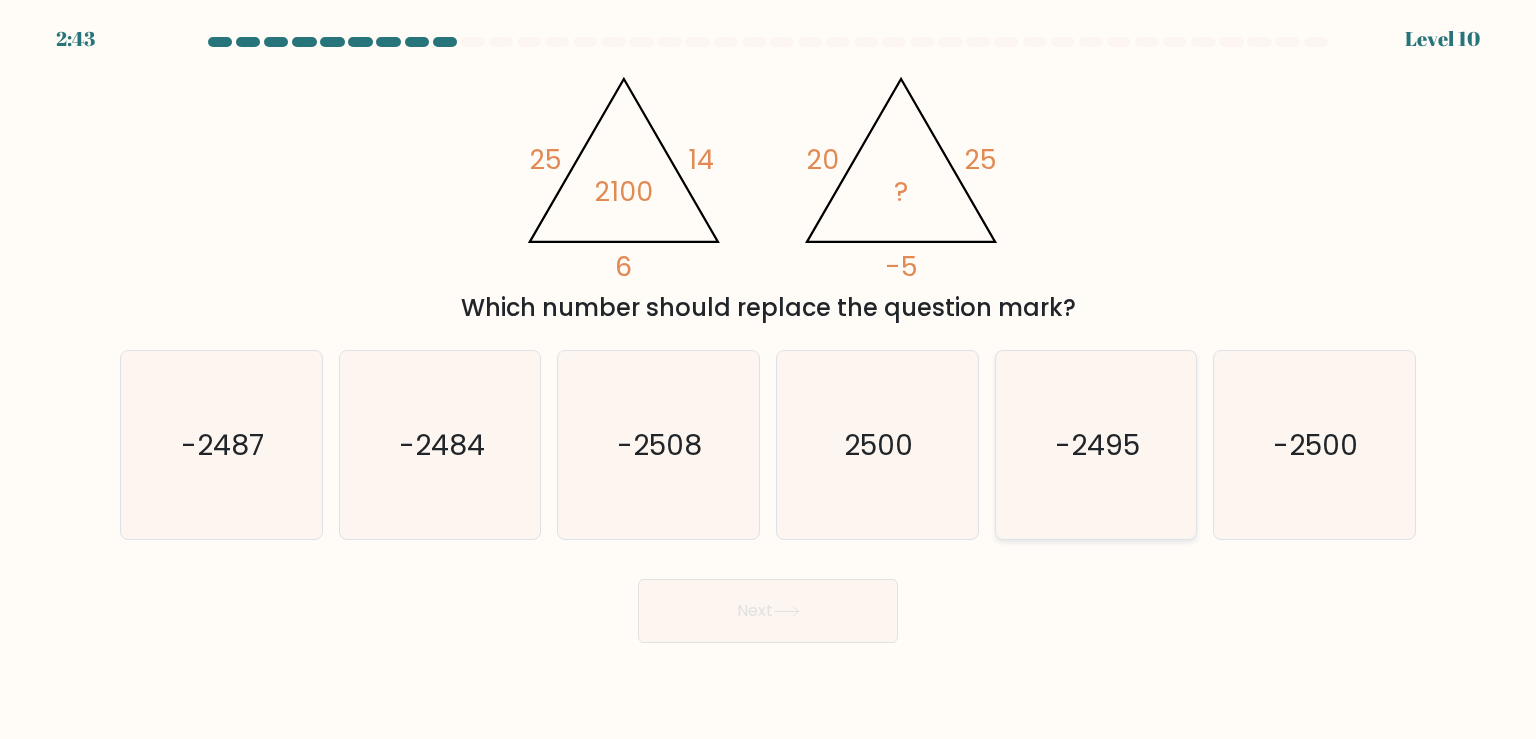 click on "-2495" 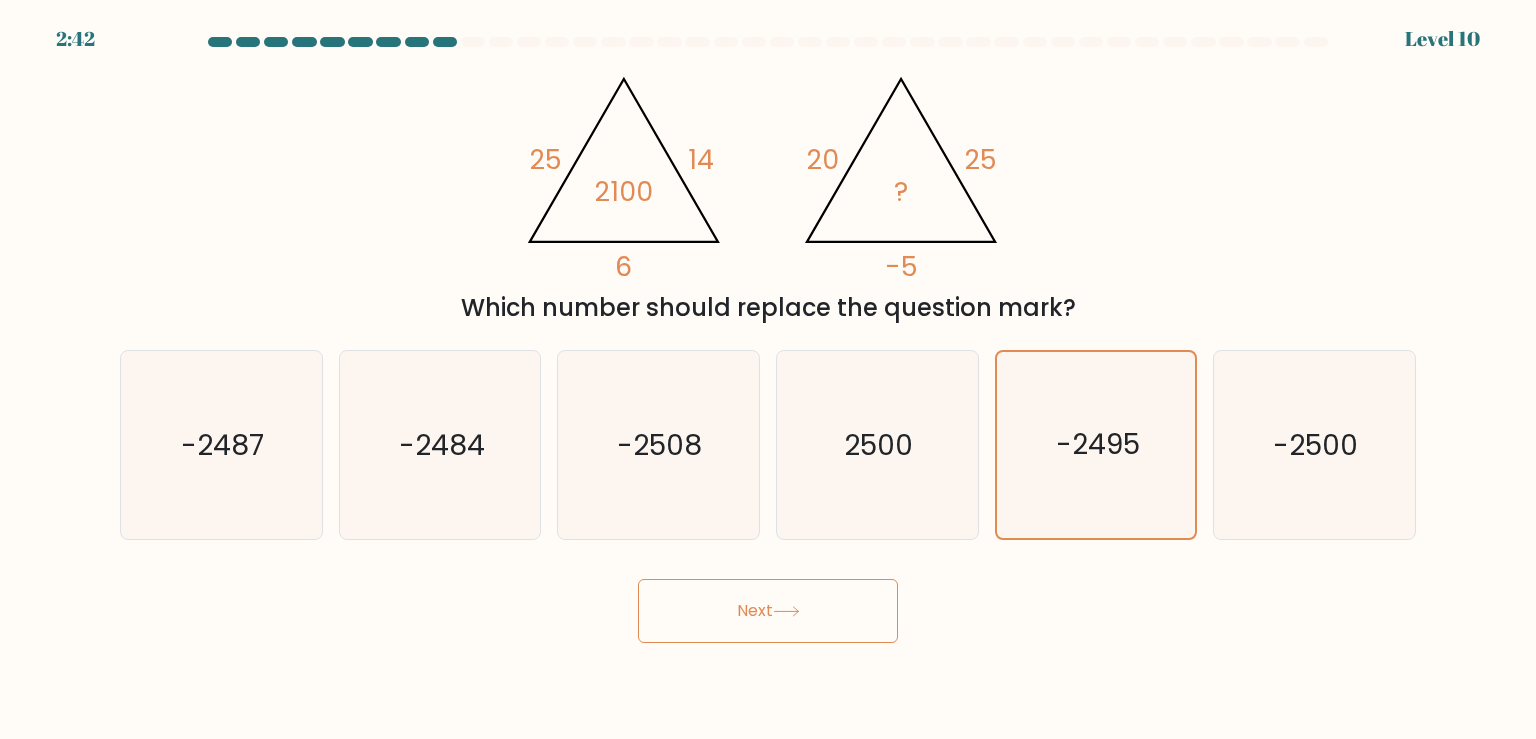 click on "Next" at bounding box center [768, 611] 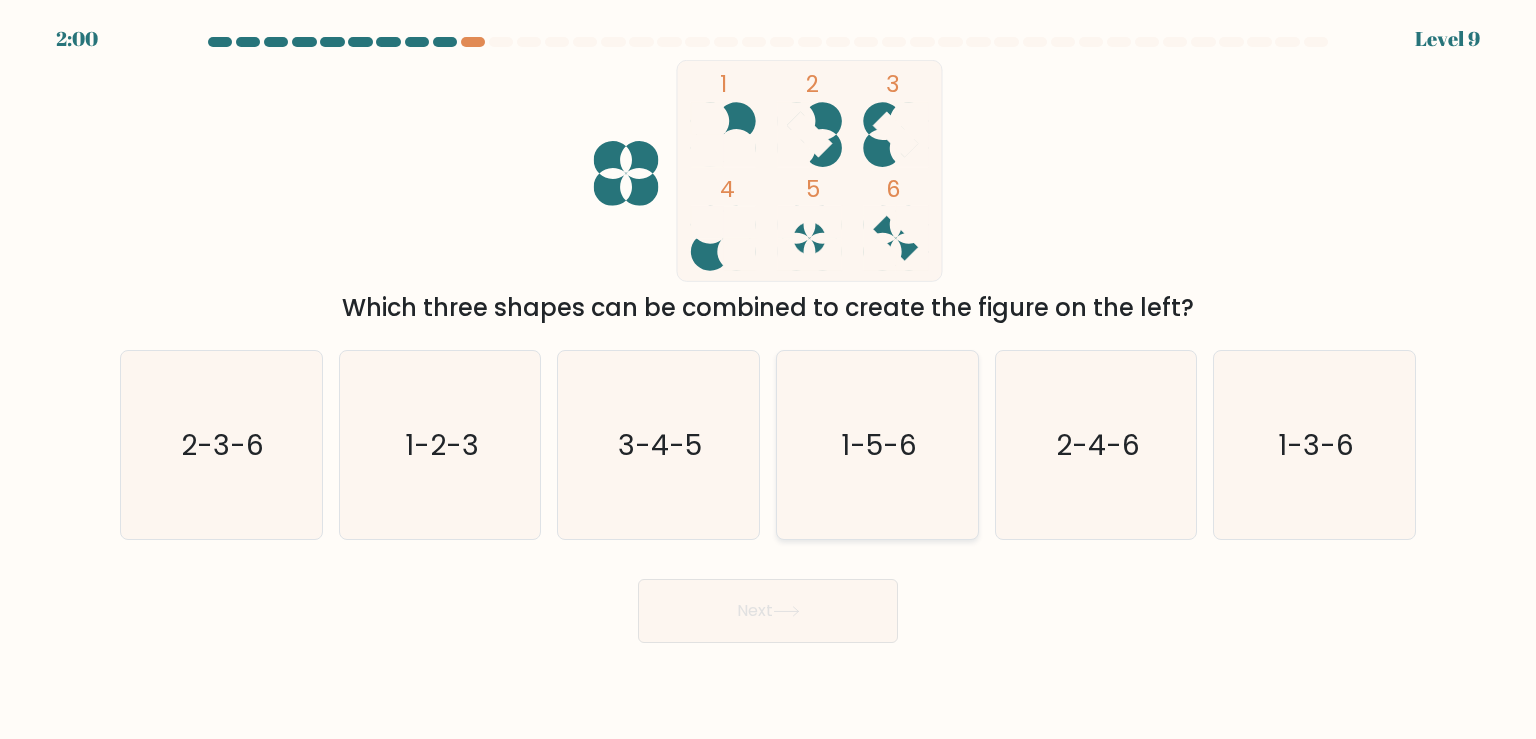 click on "1-5-6" 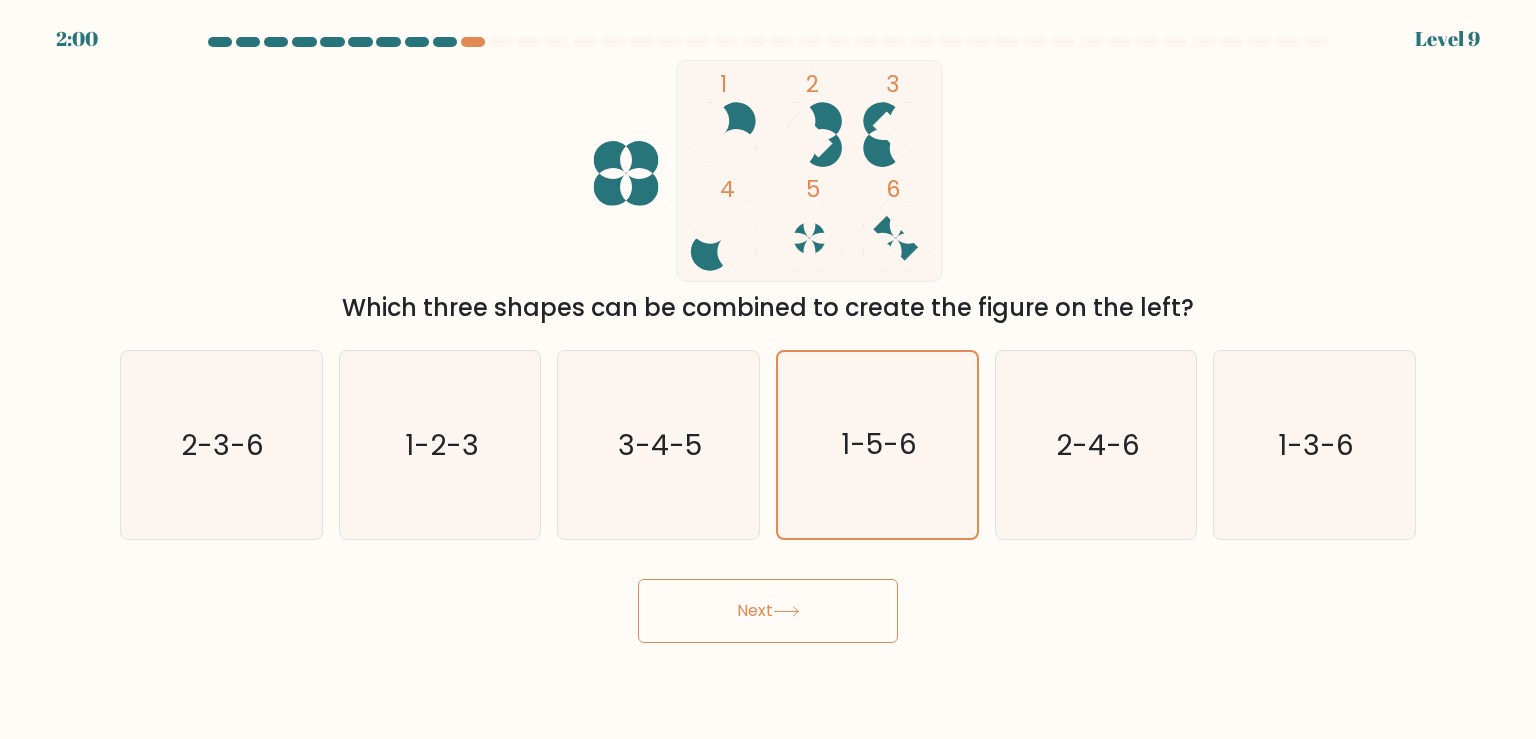 click on "Next" at bounding box center [768, 611] 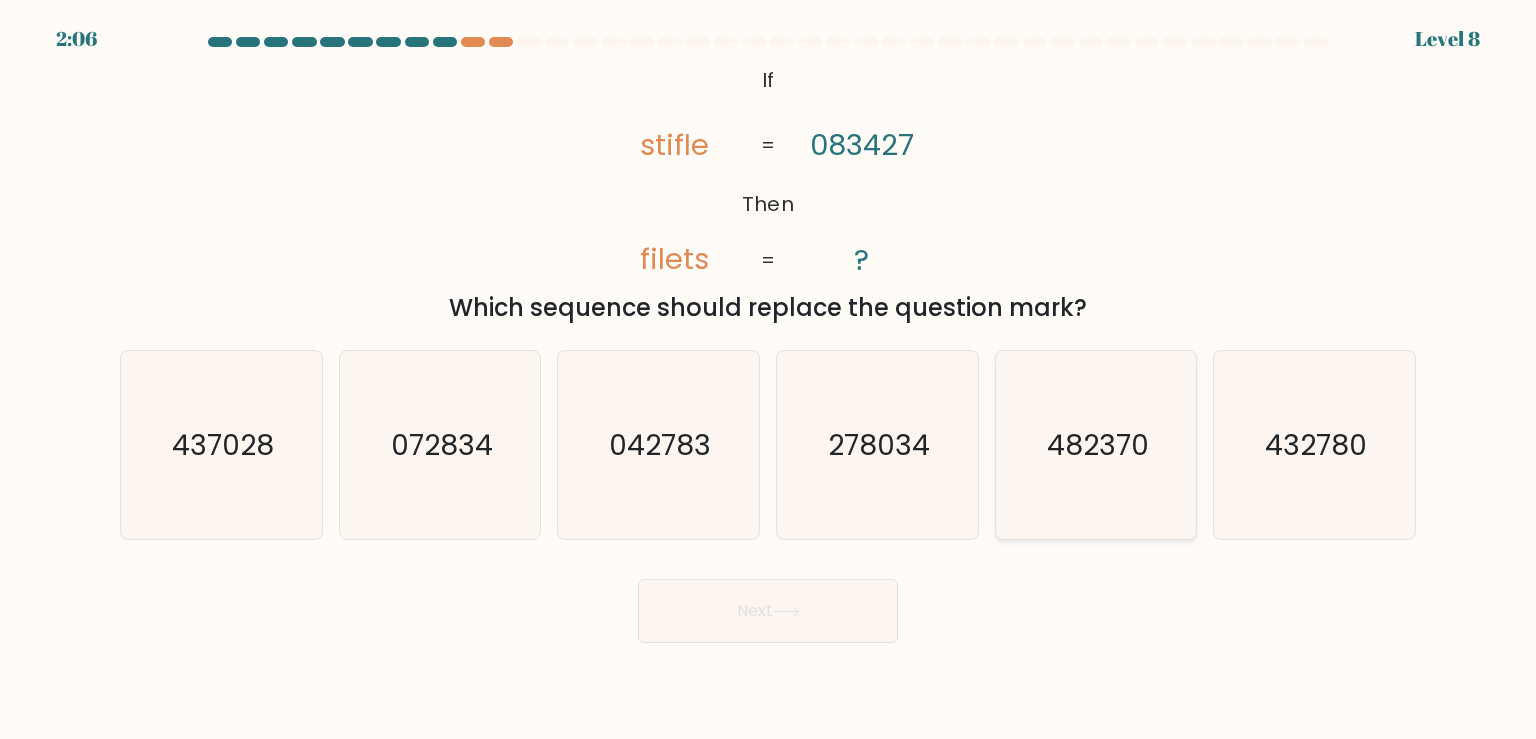 click on "482370" 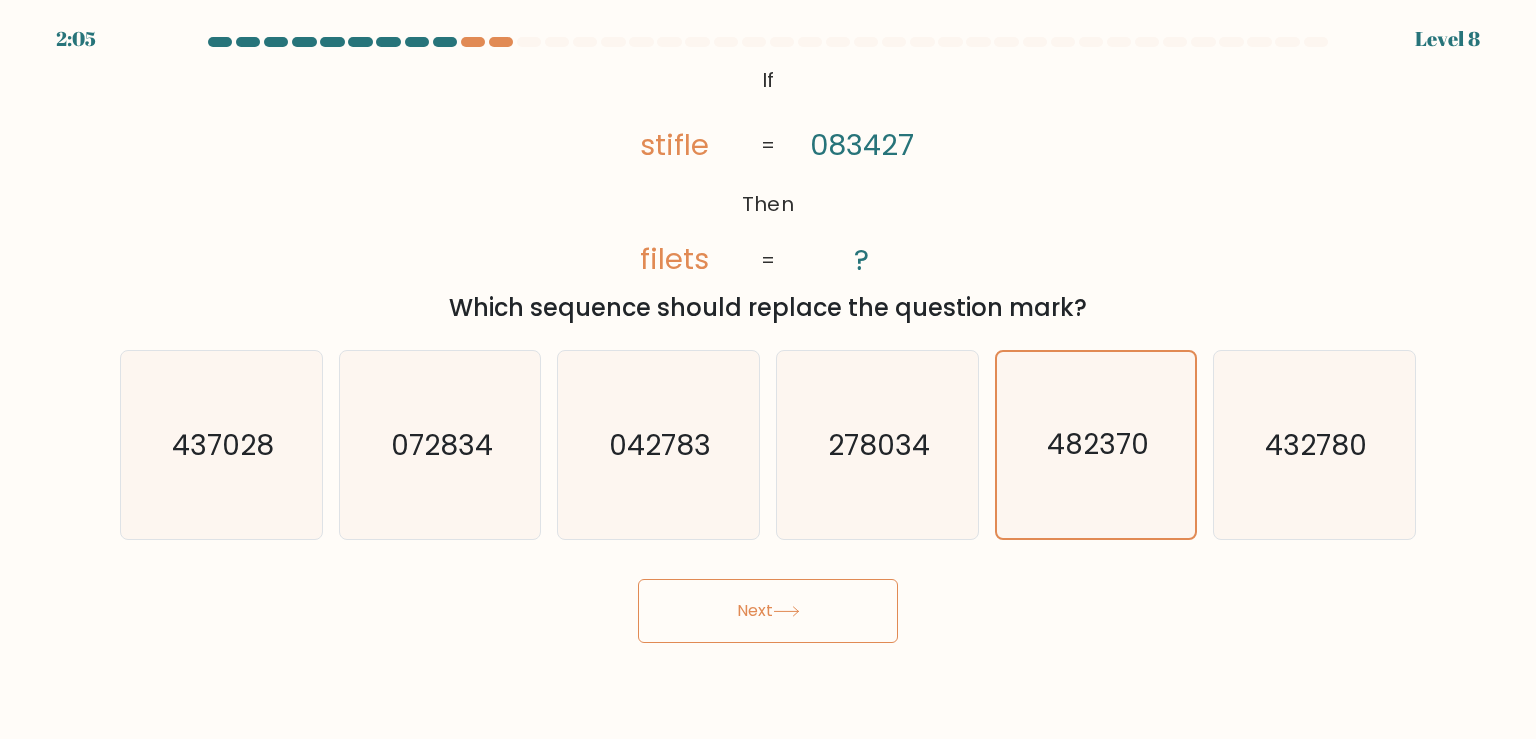 click on "Next" at bounding box center [768, 611] 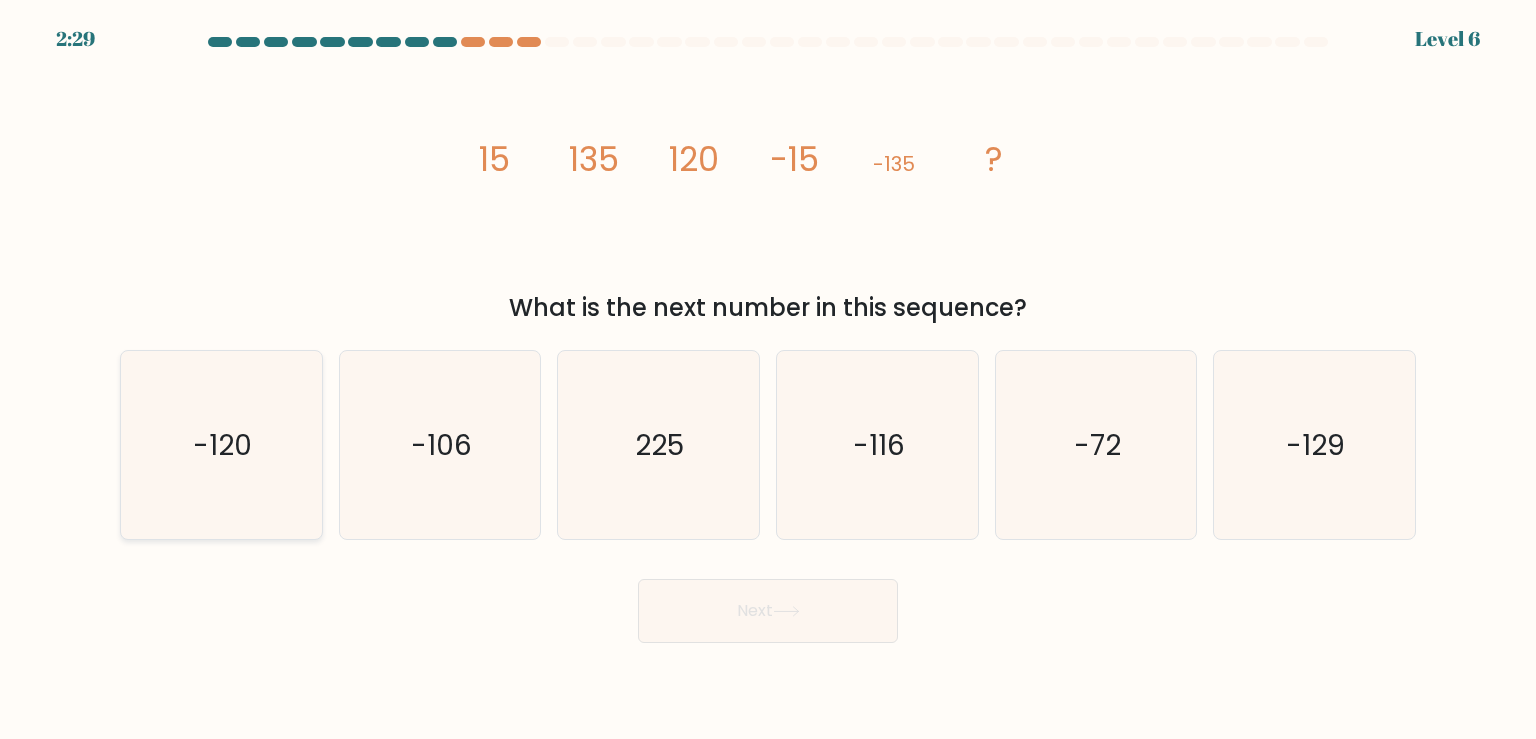 click on "-120" 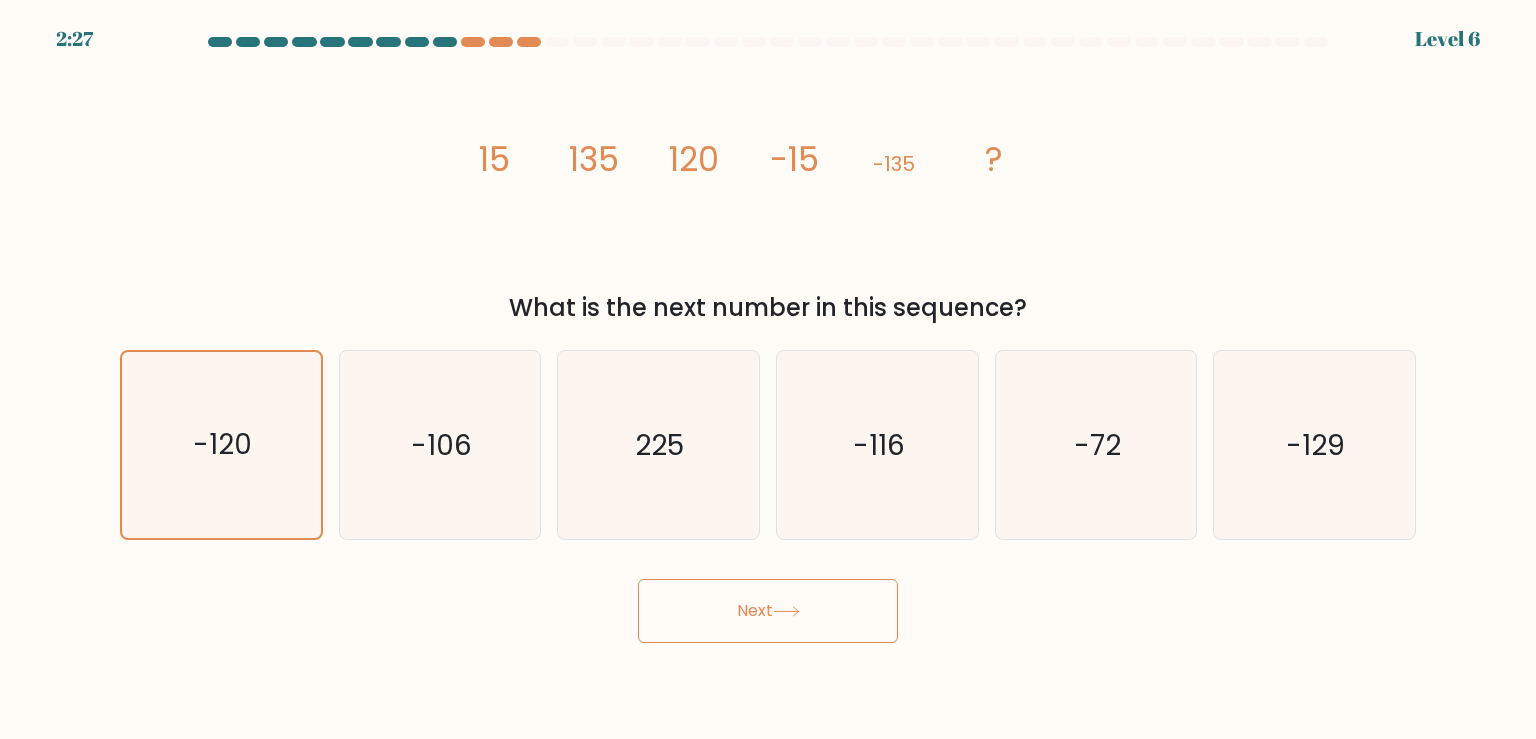 click on "Next" at bounding box center (768, 611) 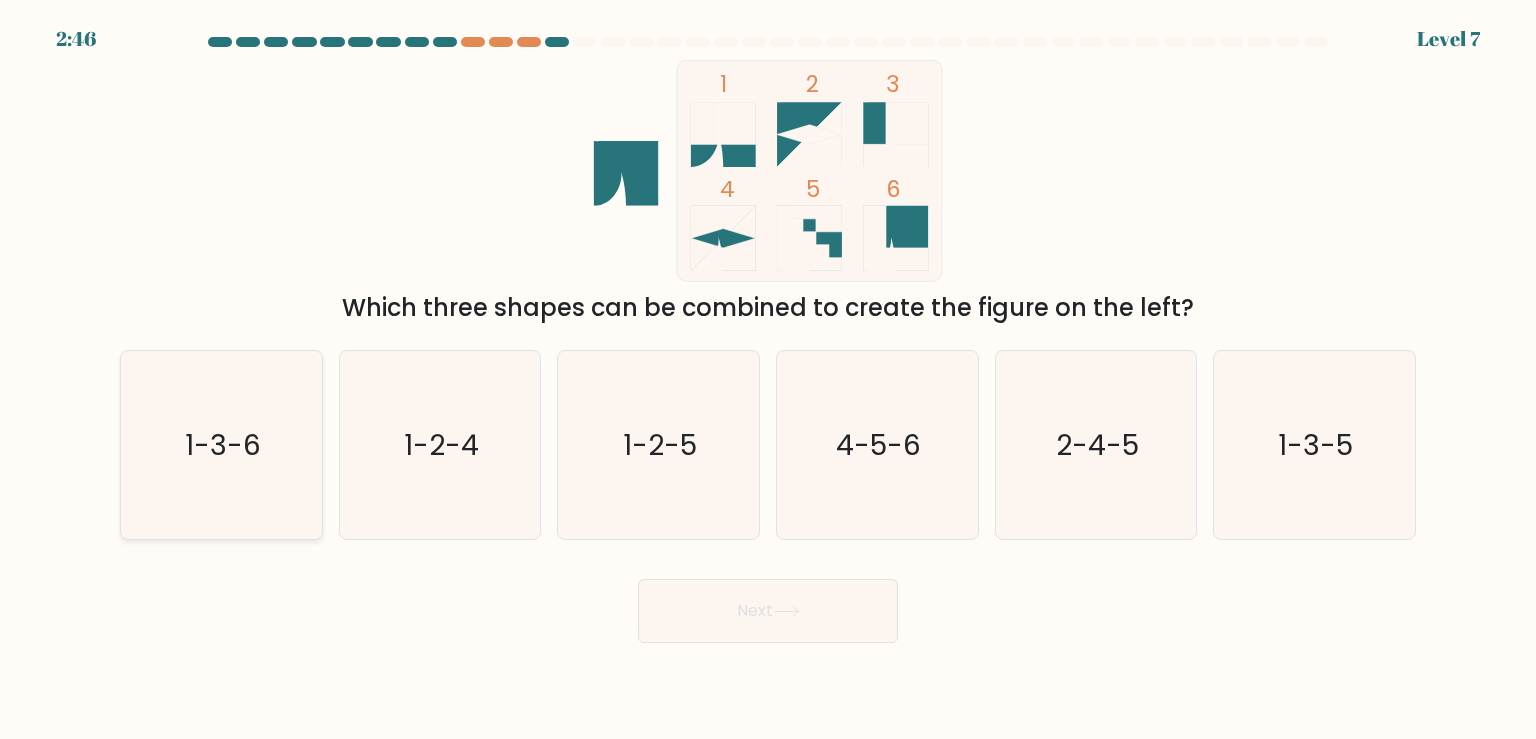 click on "1-3-6" 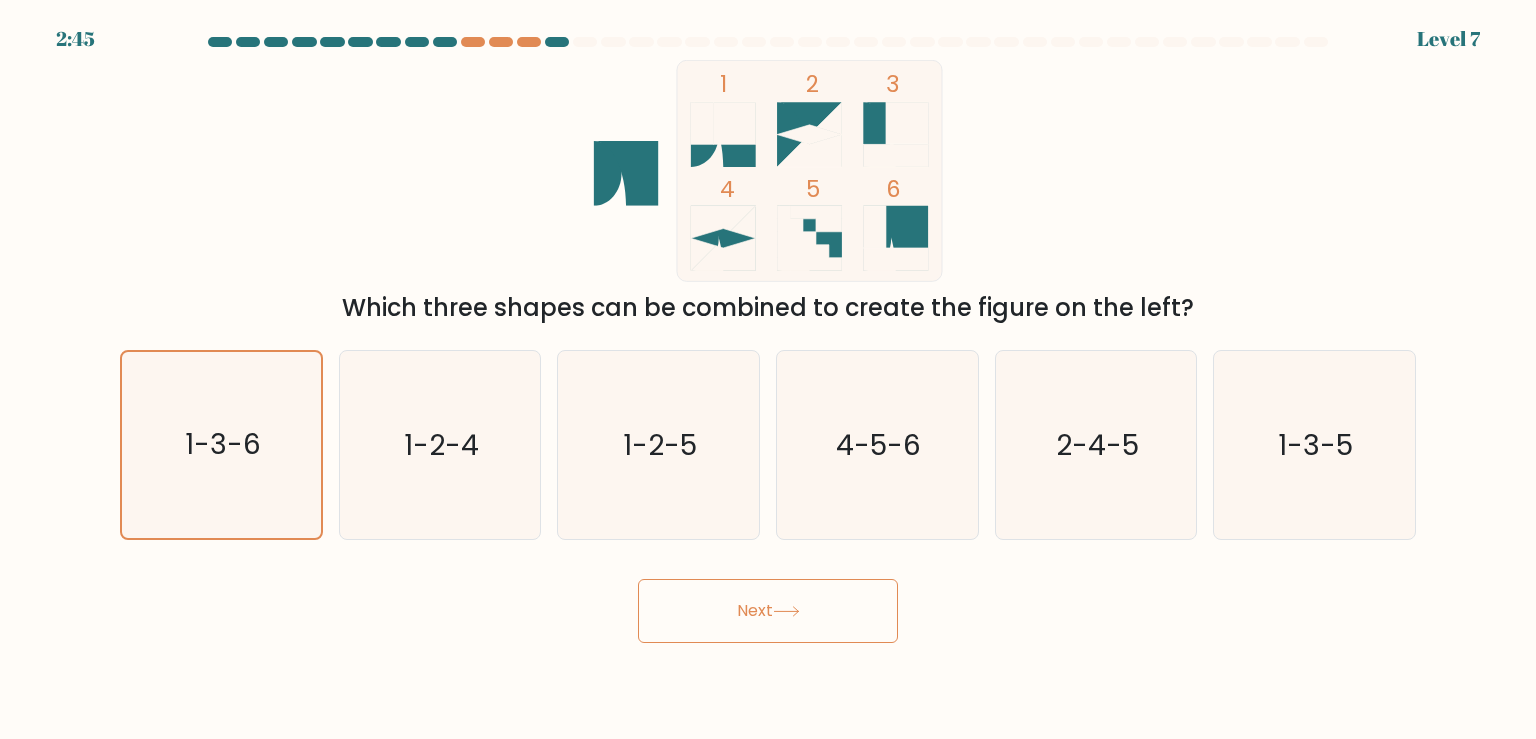 click on "Next" at bounding box center [768, 611] 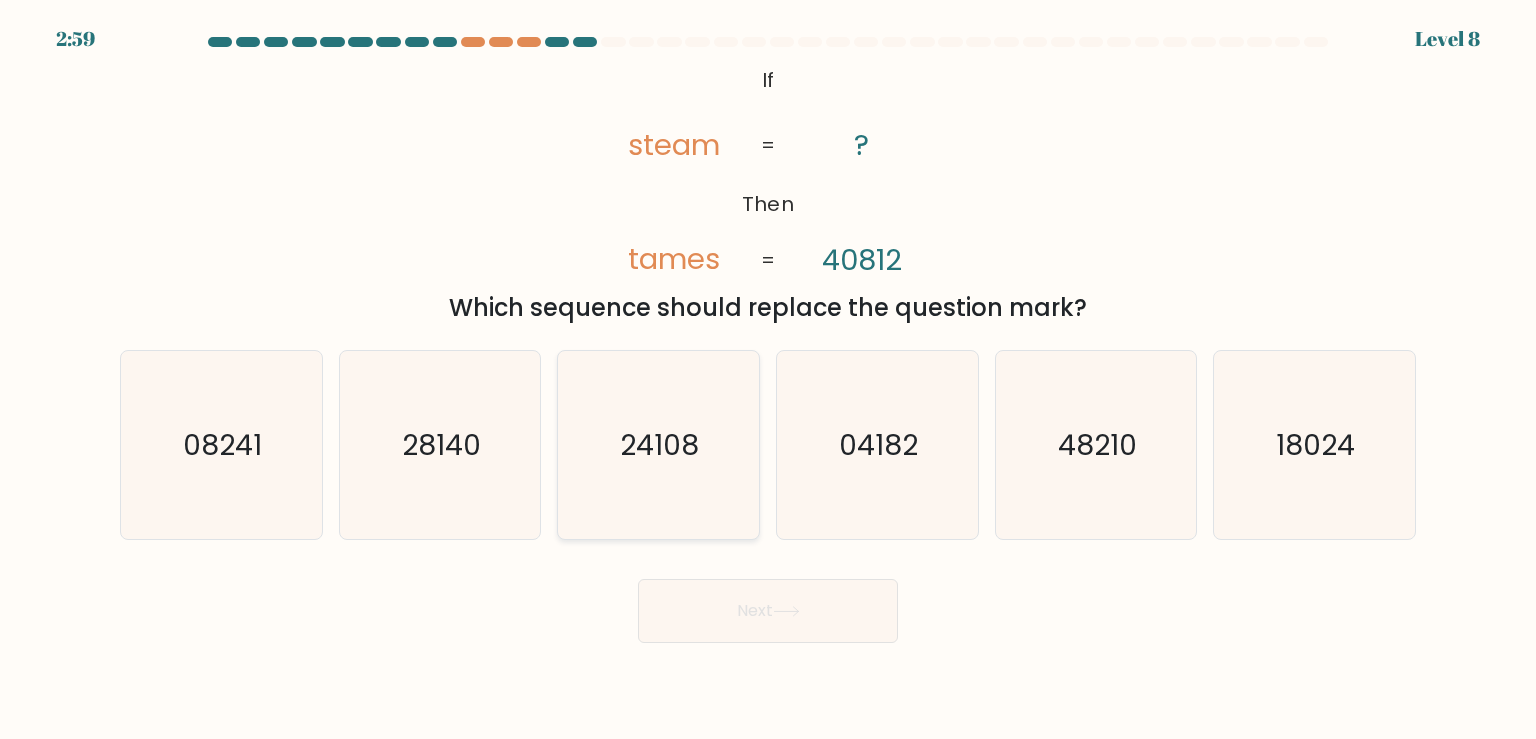 click on "24108" 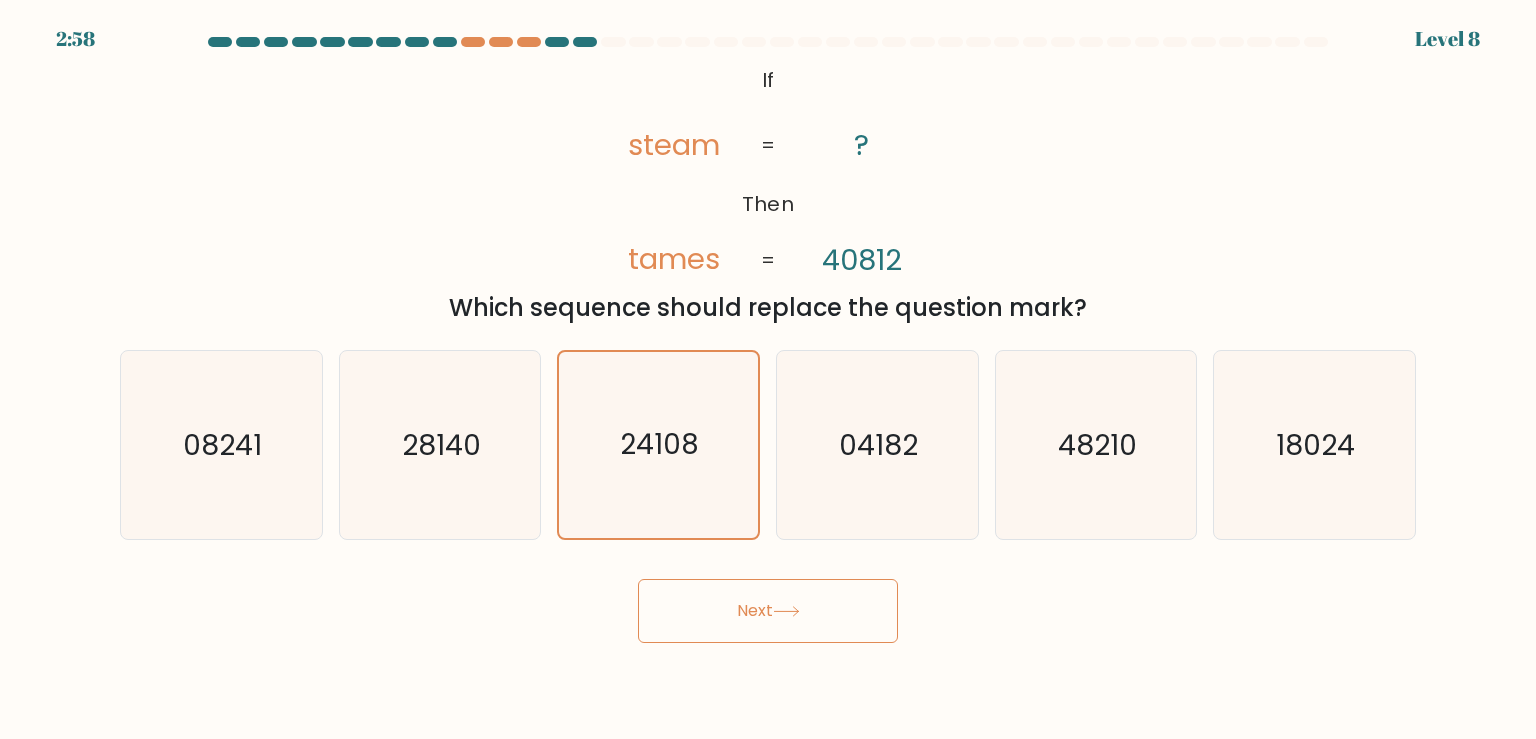 click on "Next" at bounding box center [768, 611] 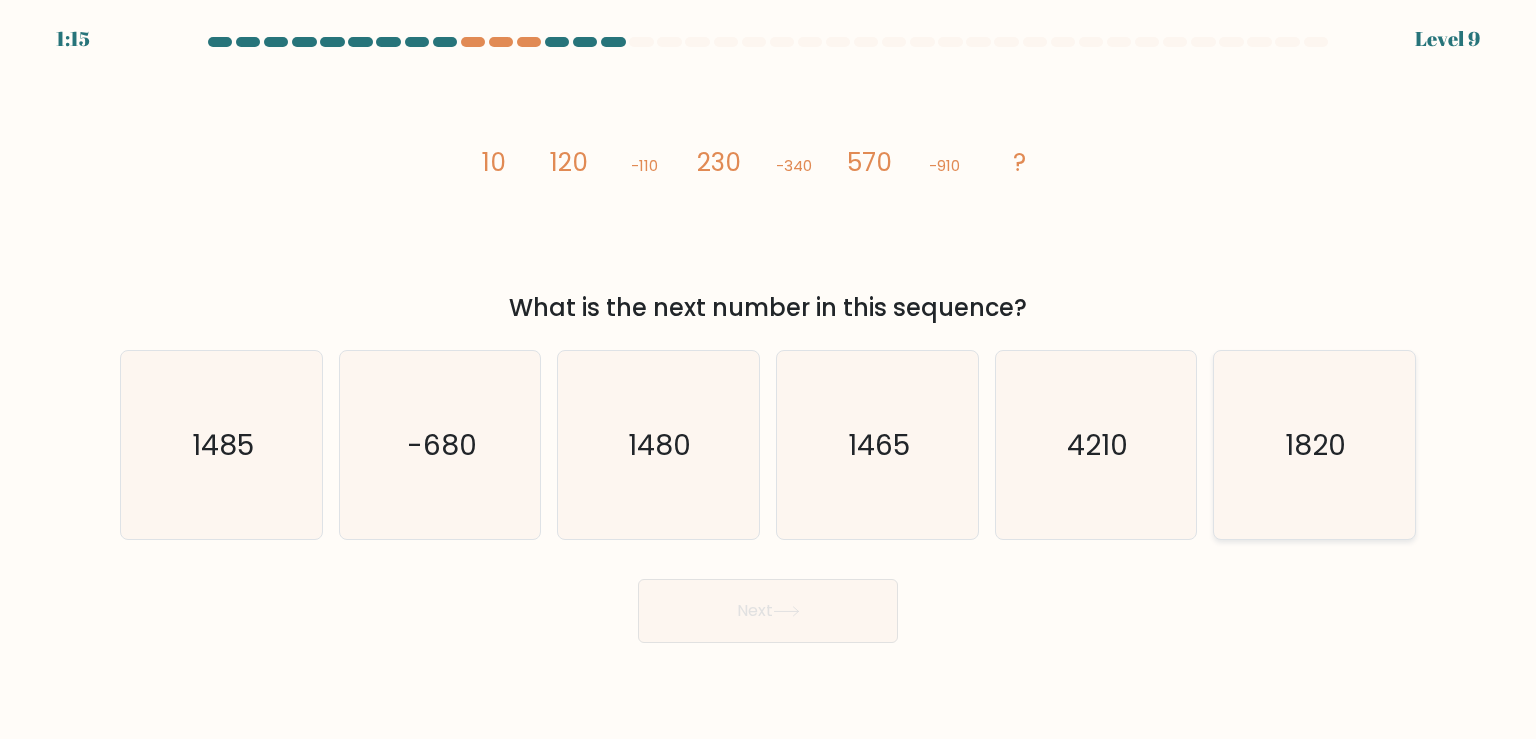 click on "1820" 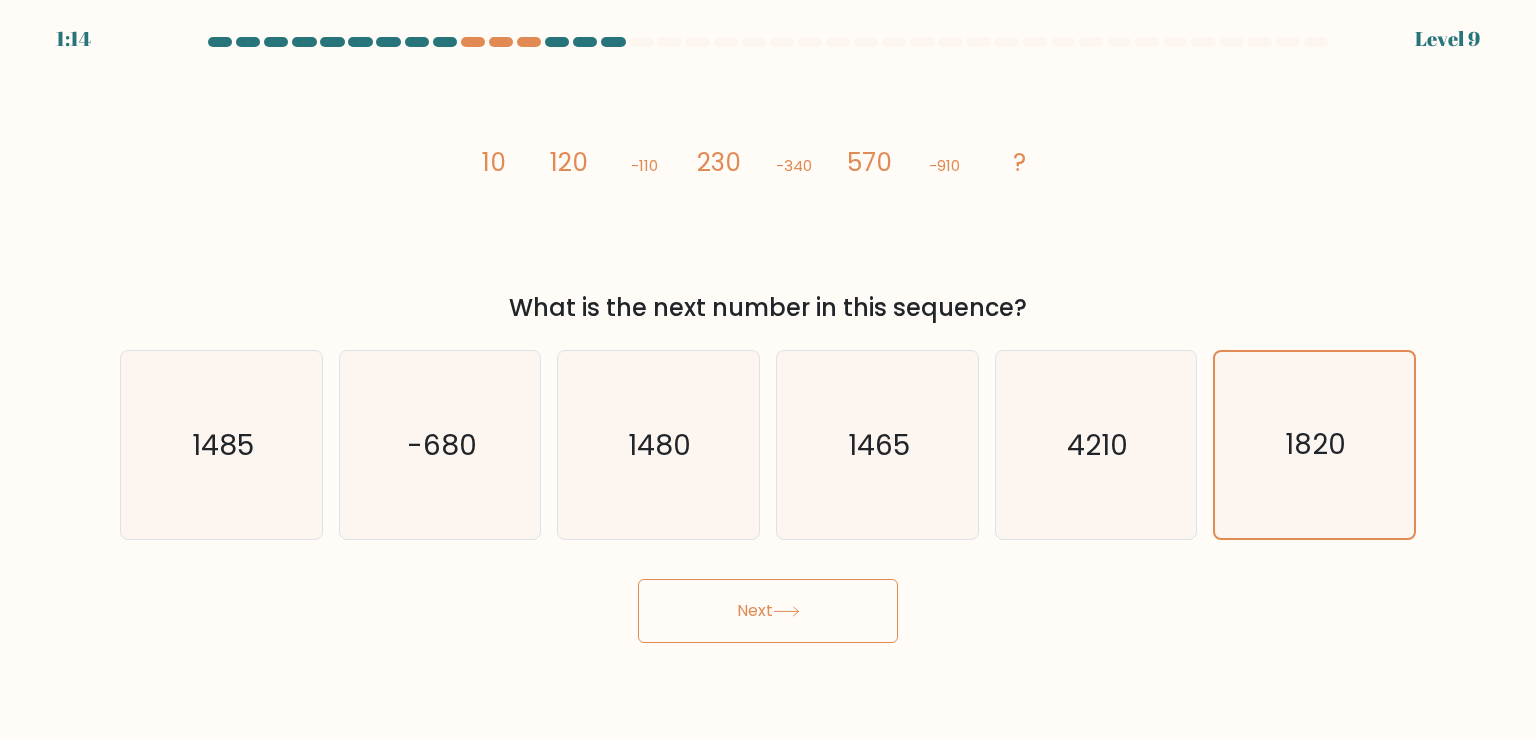 click on "Next" at bounding box center (768, 611) 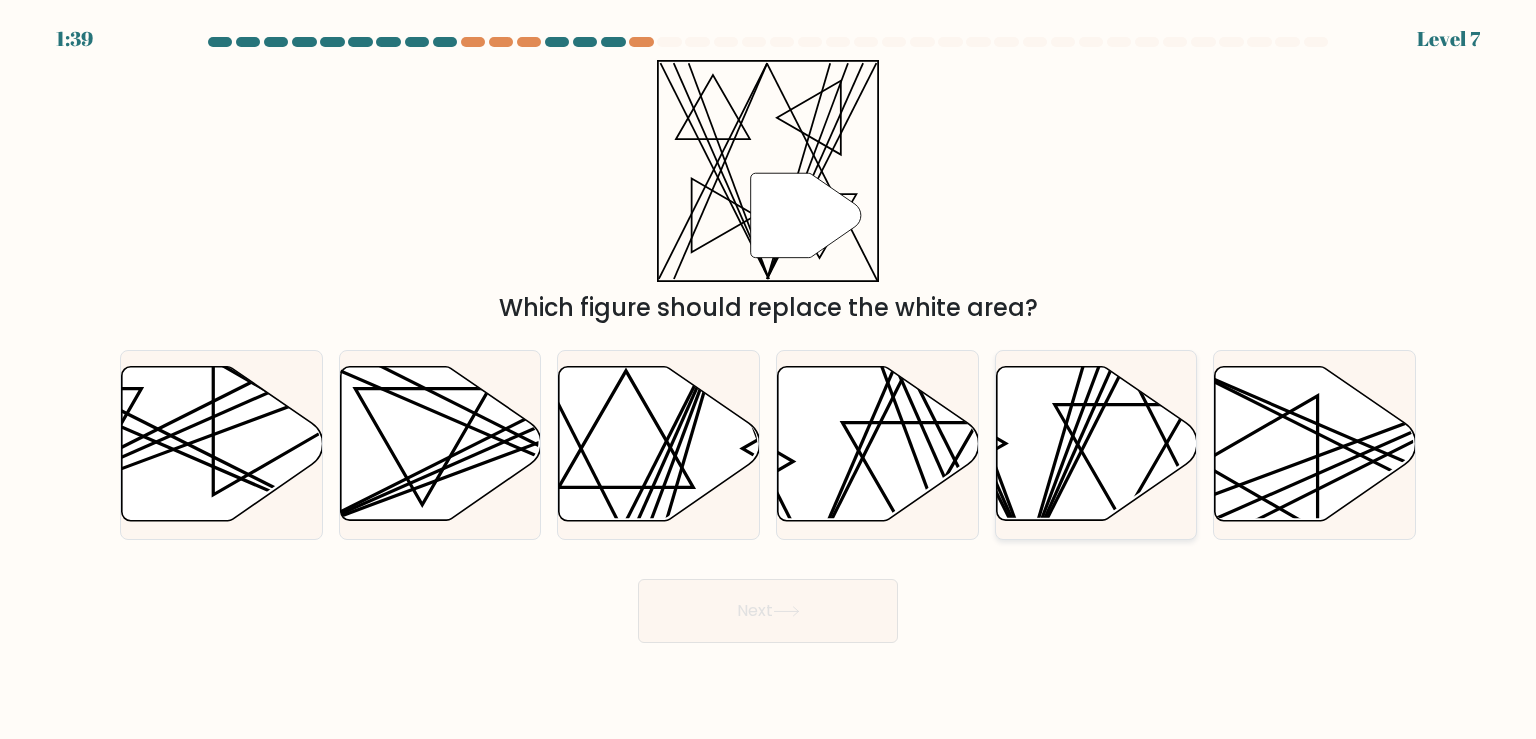click 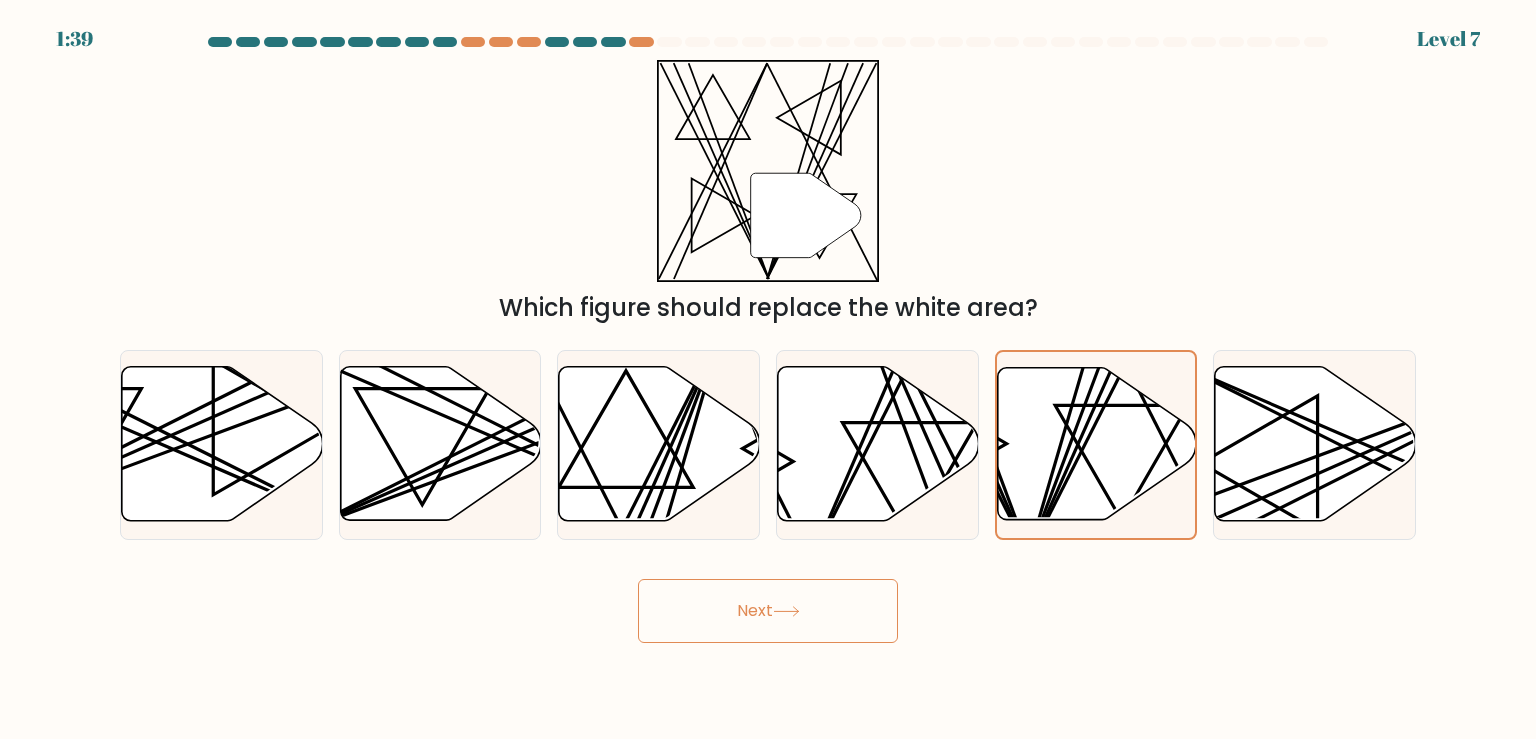 click on "Next" at bounding box center [768, 611] 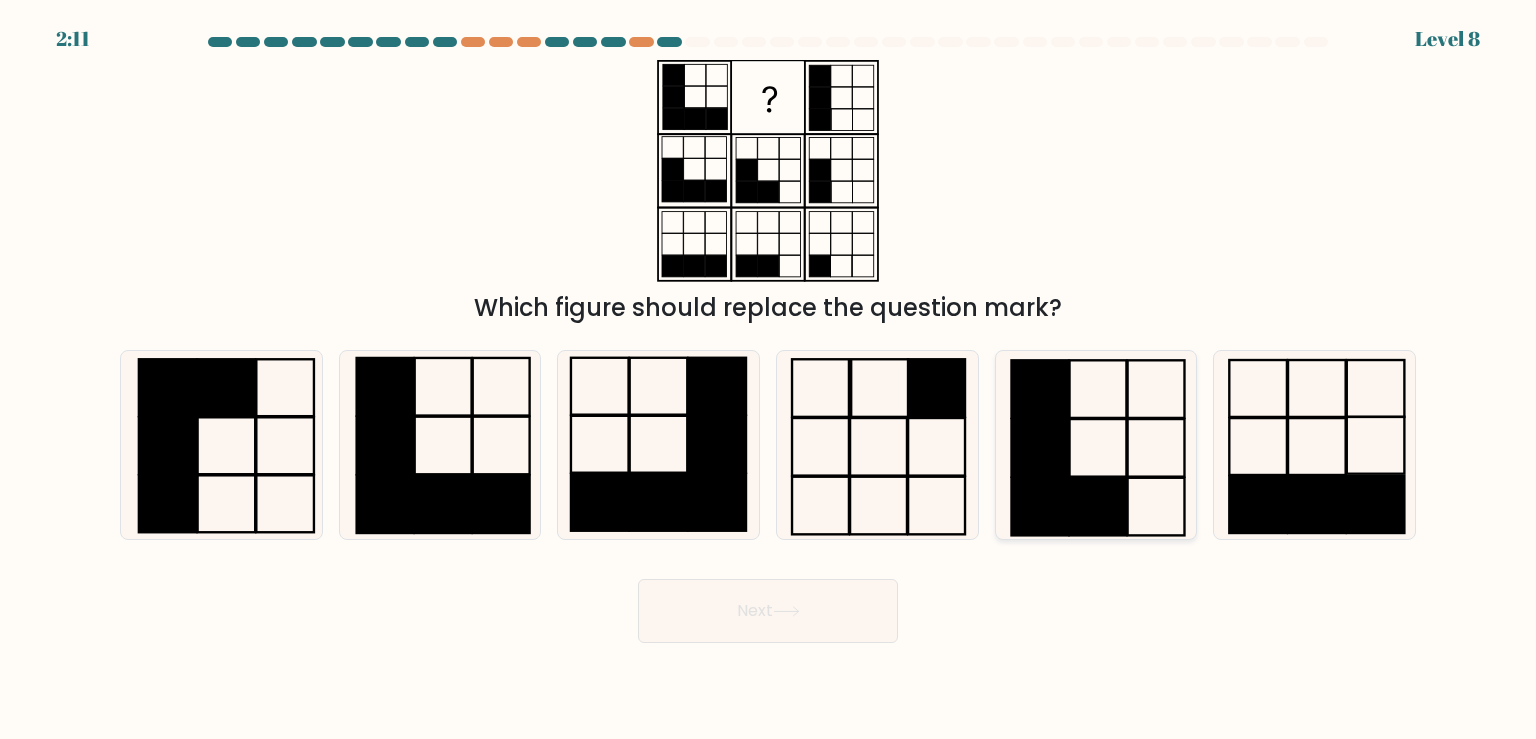 click 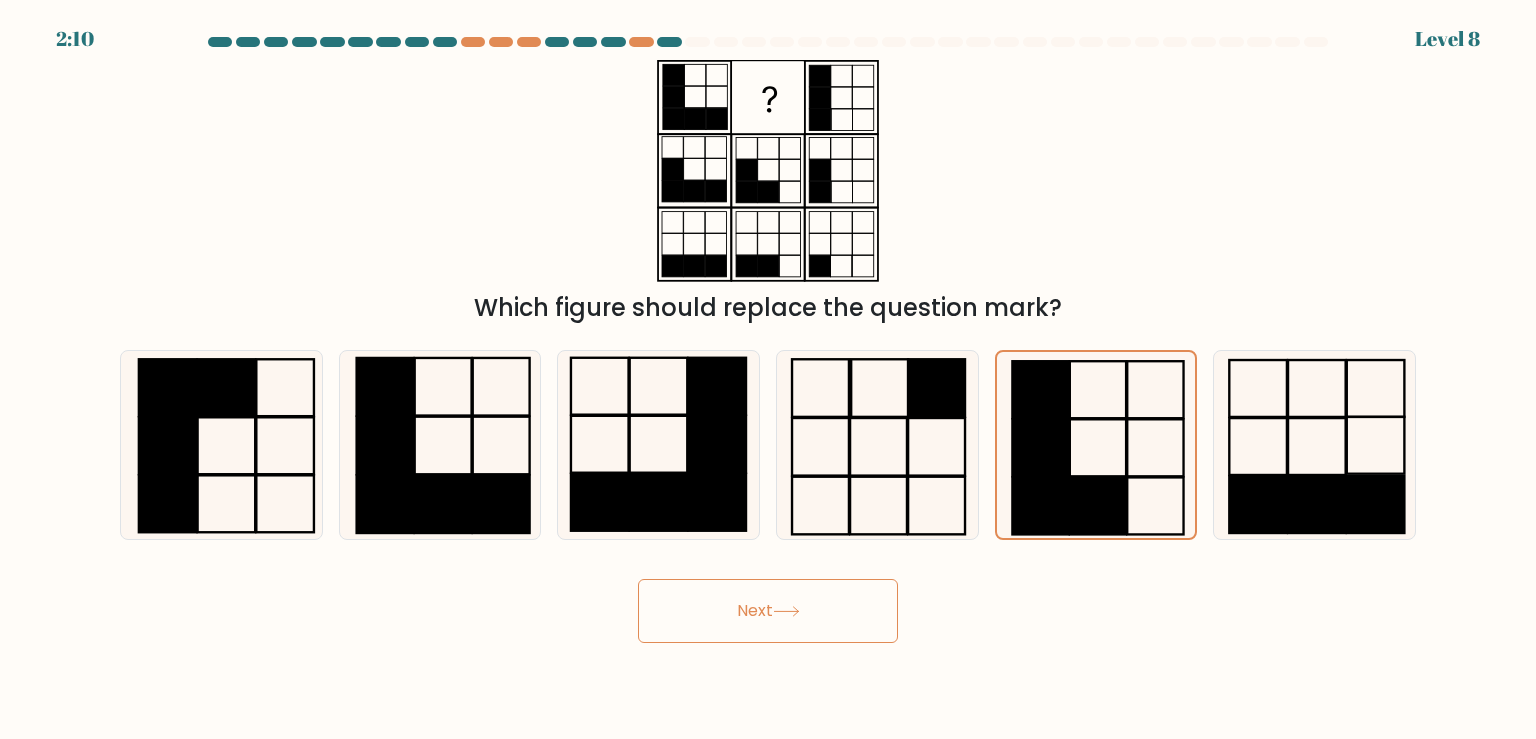 click 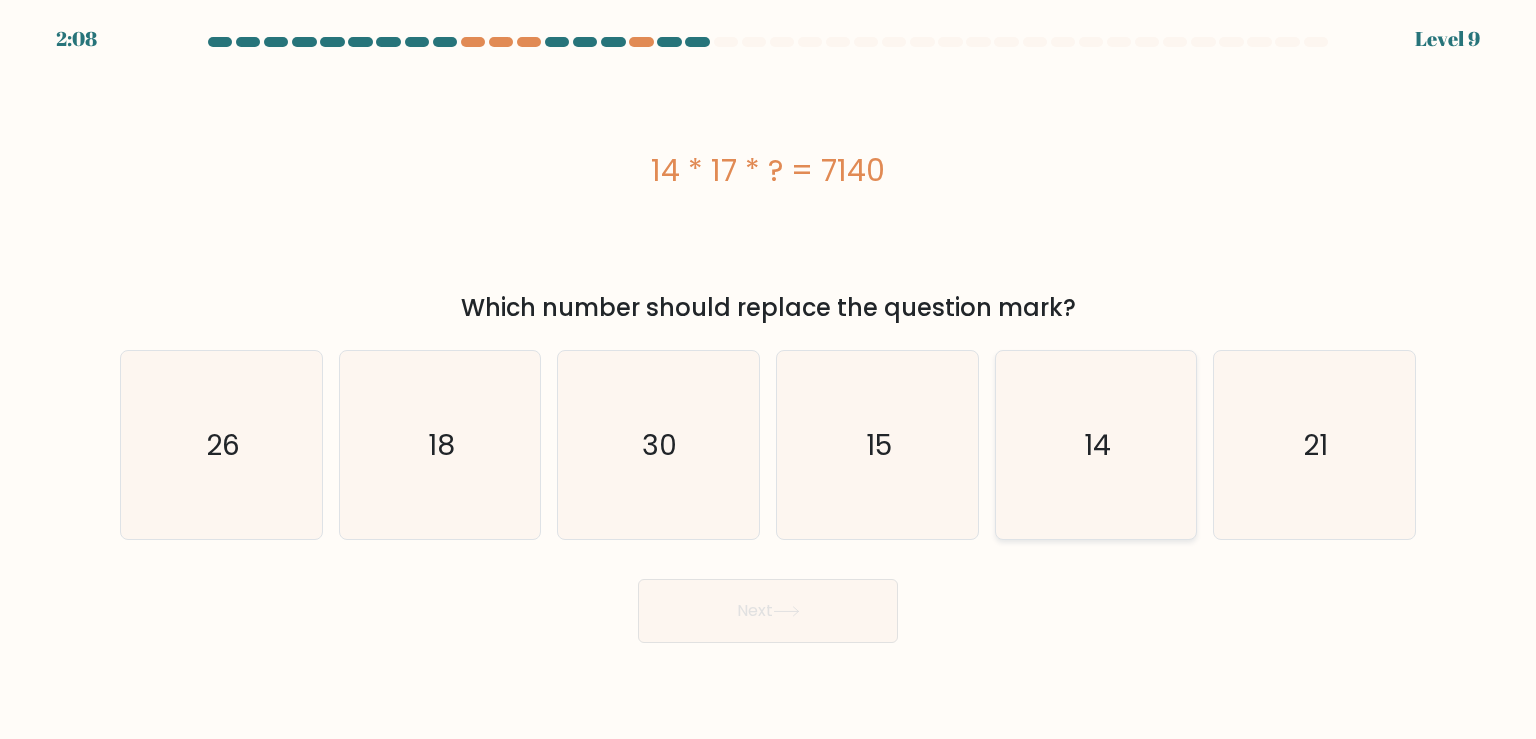 click on "14" 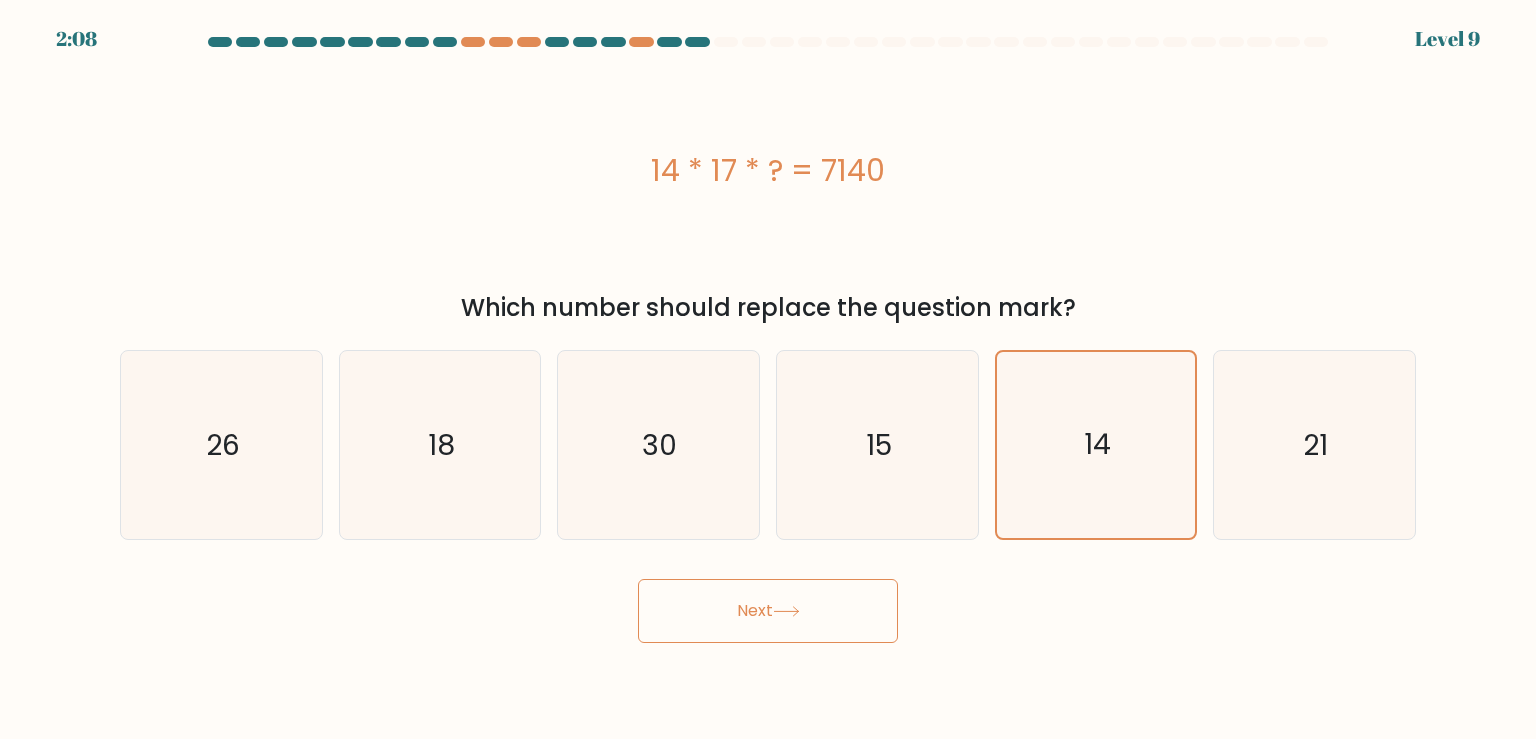 click on "Next" at bounding box center (768, 611) 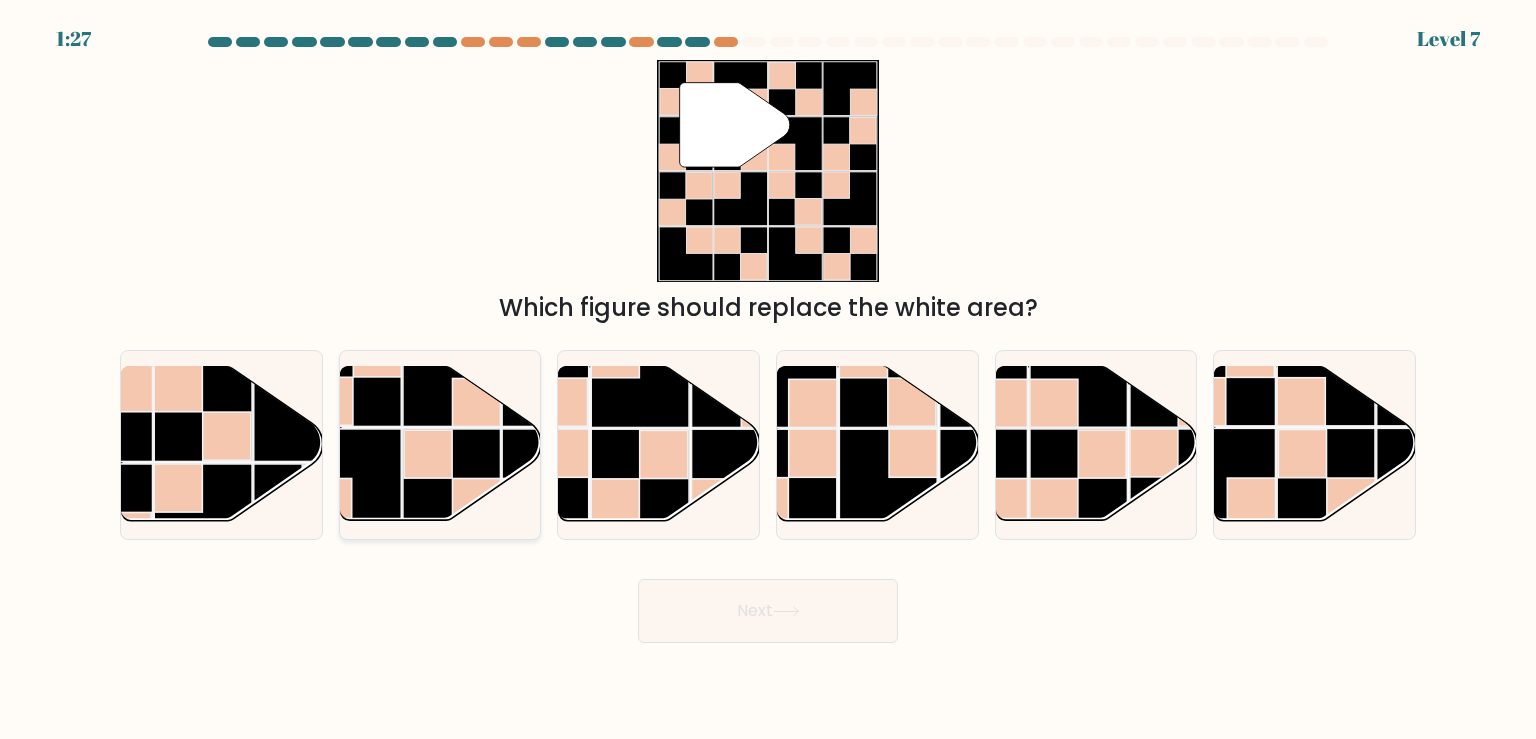 click 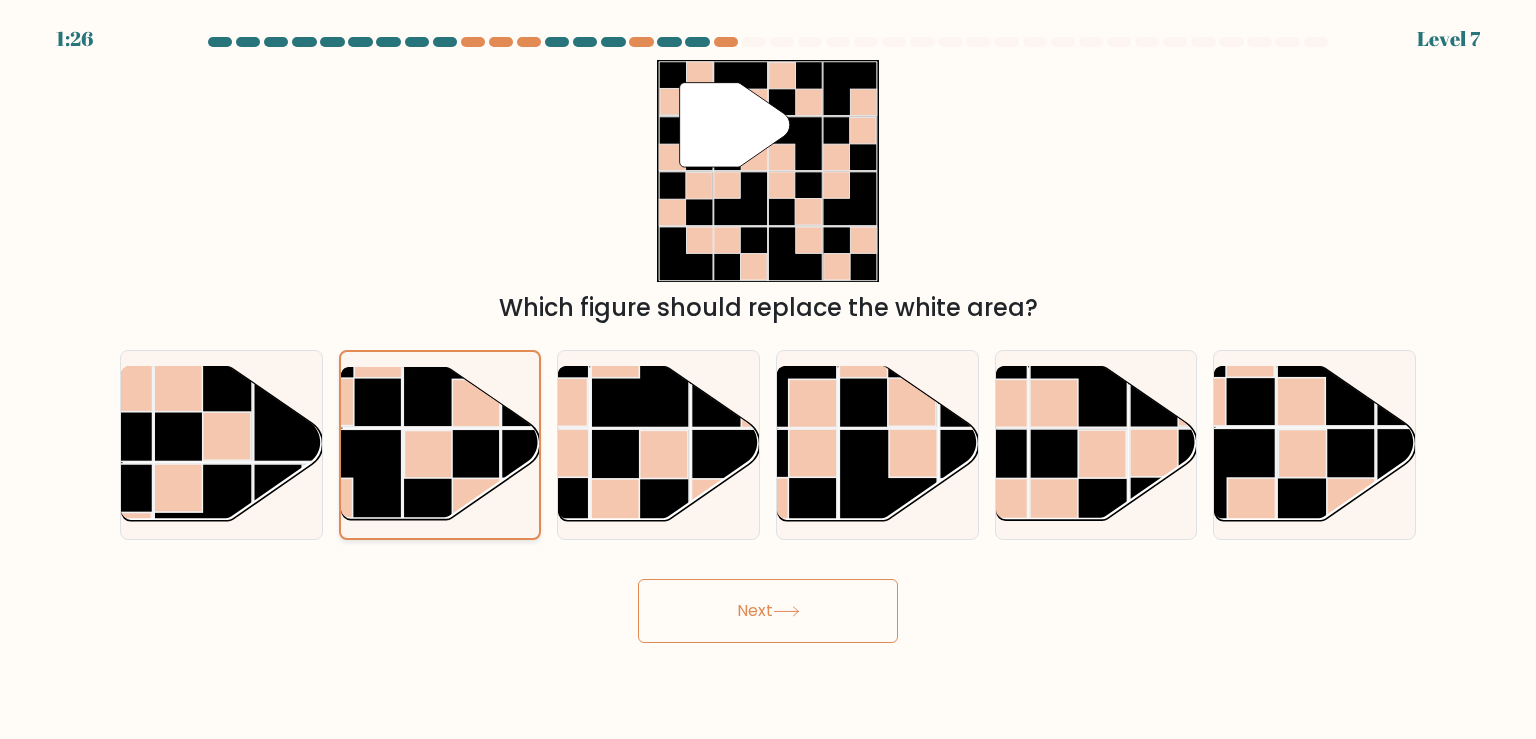 click 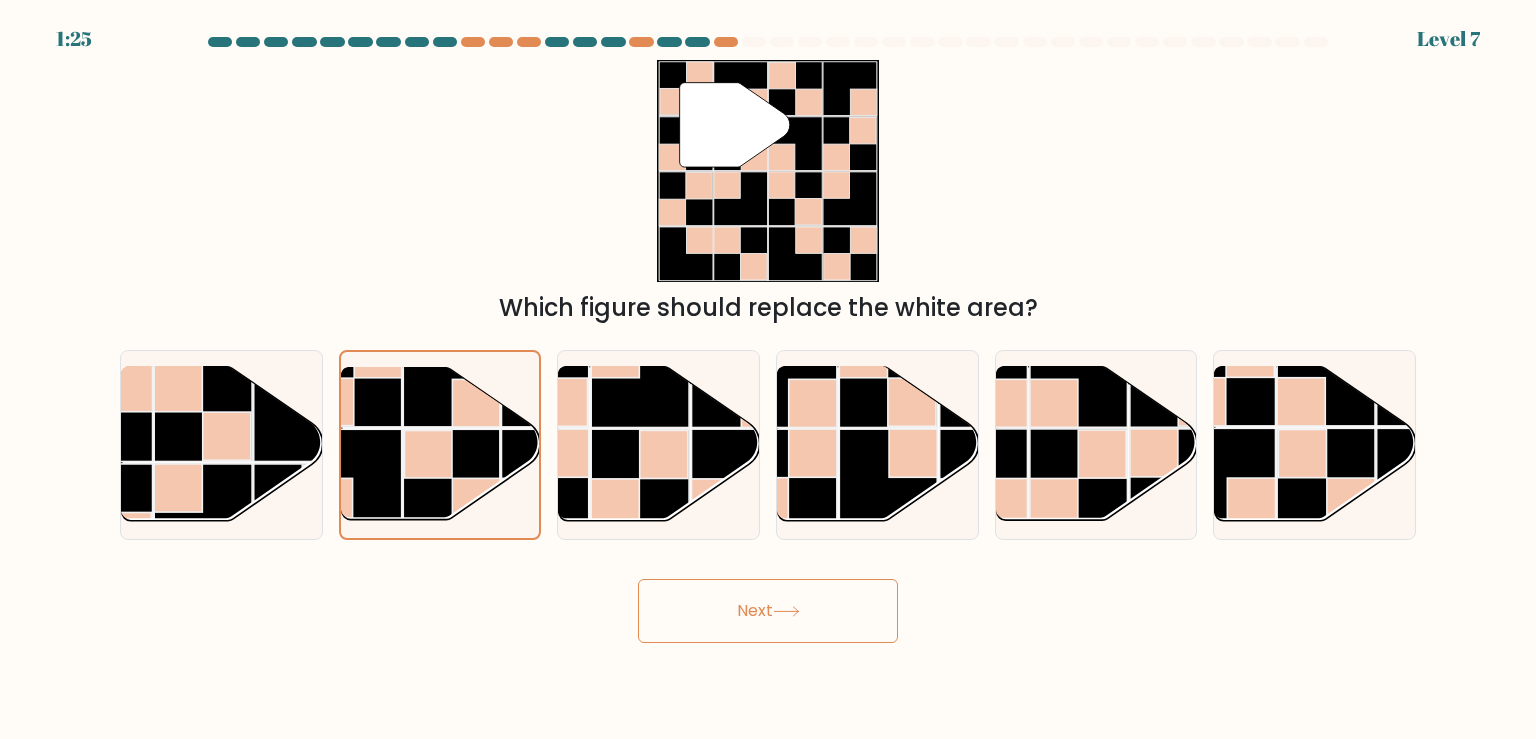click on "Next" at bounding box center [768, 611] 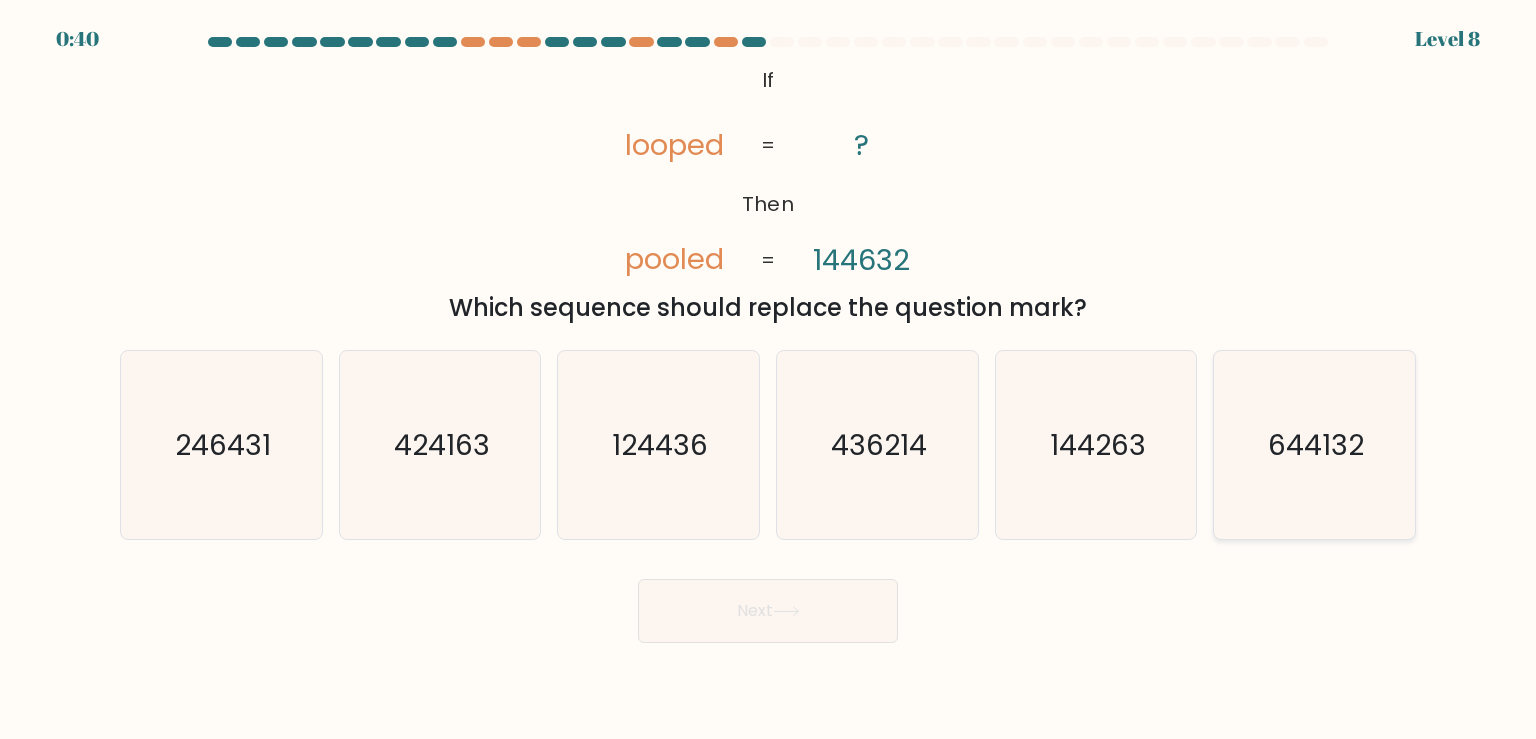 click on "644132" 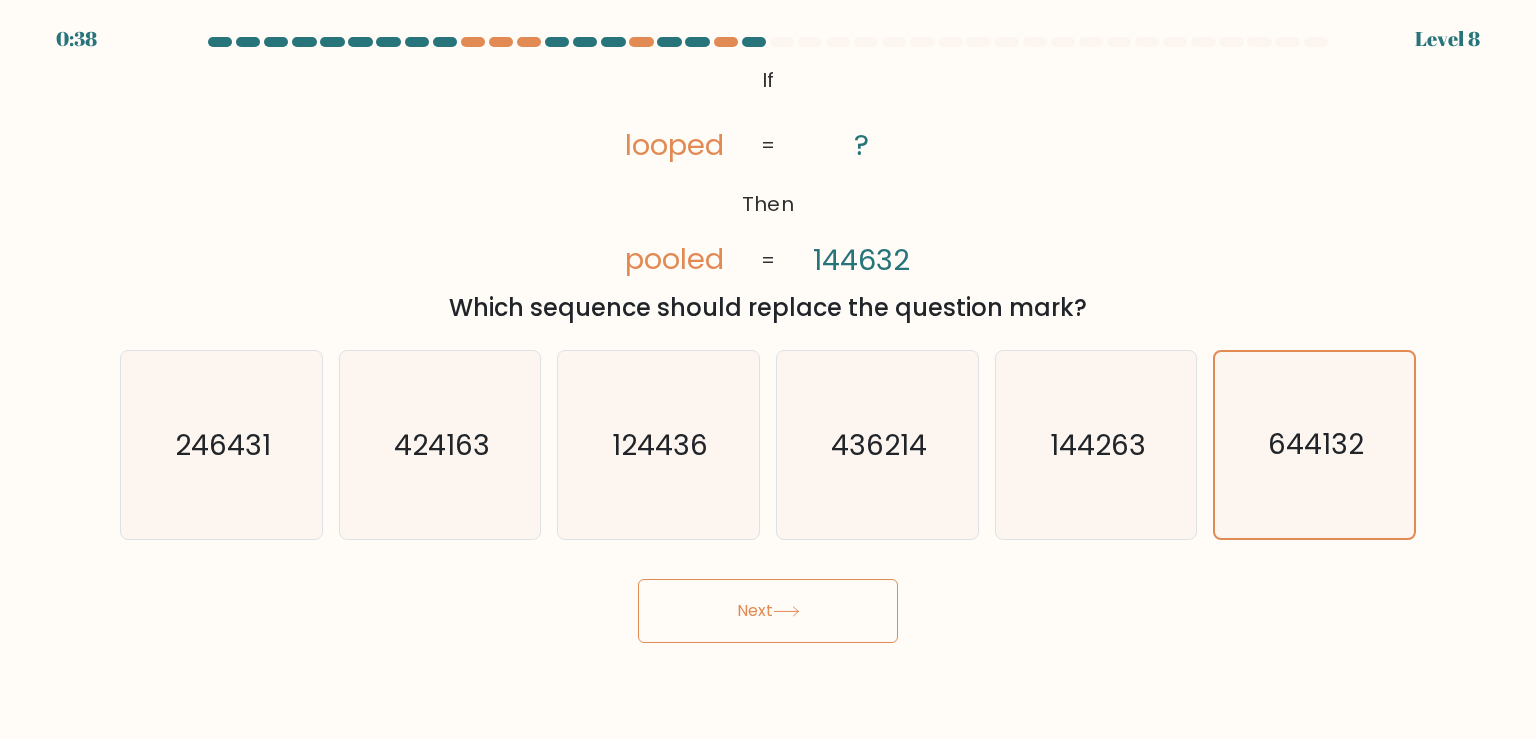 click 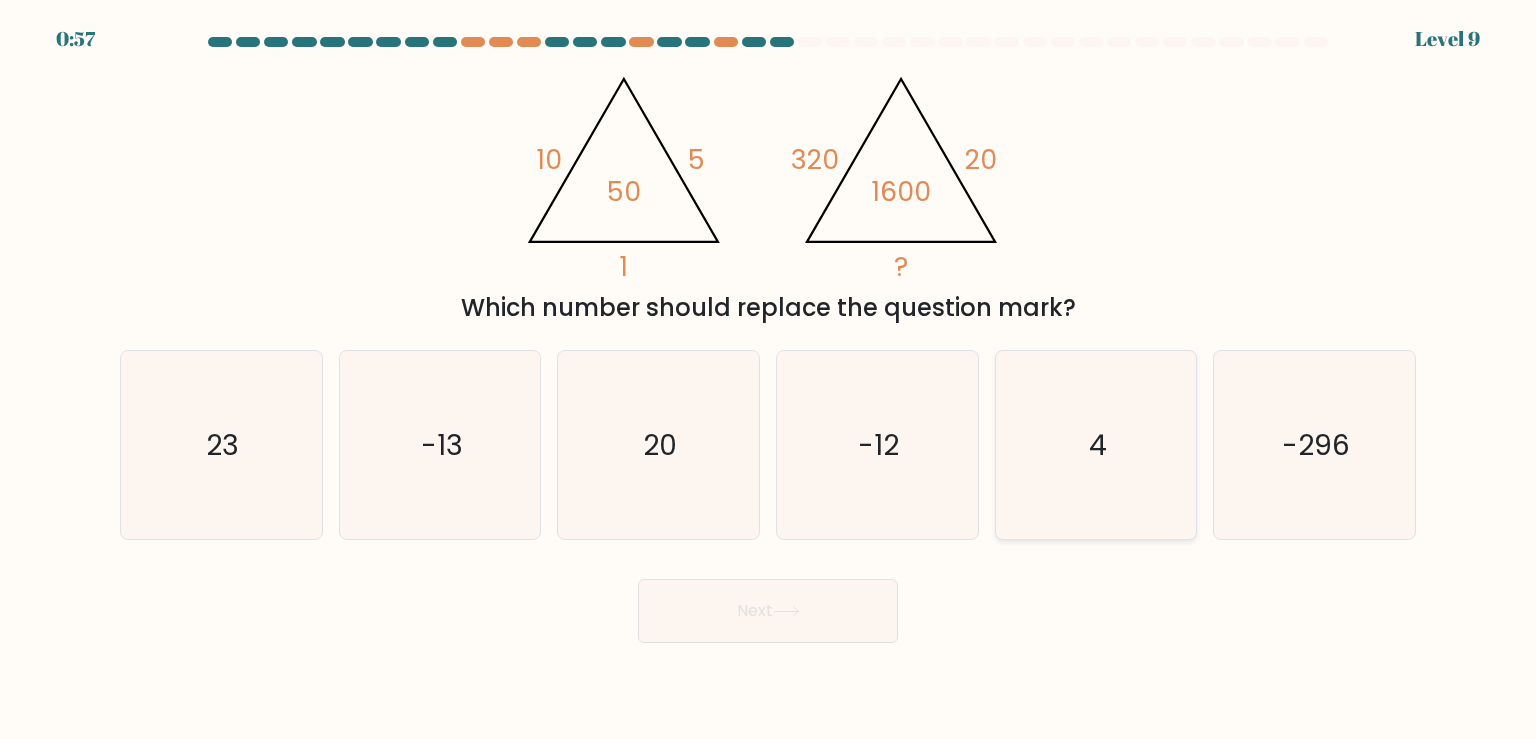 click on "4" 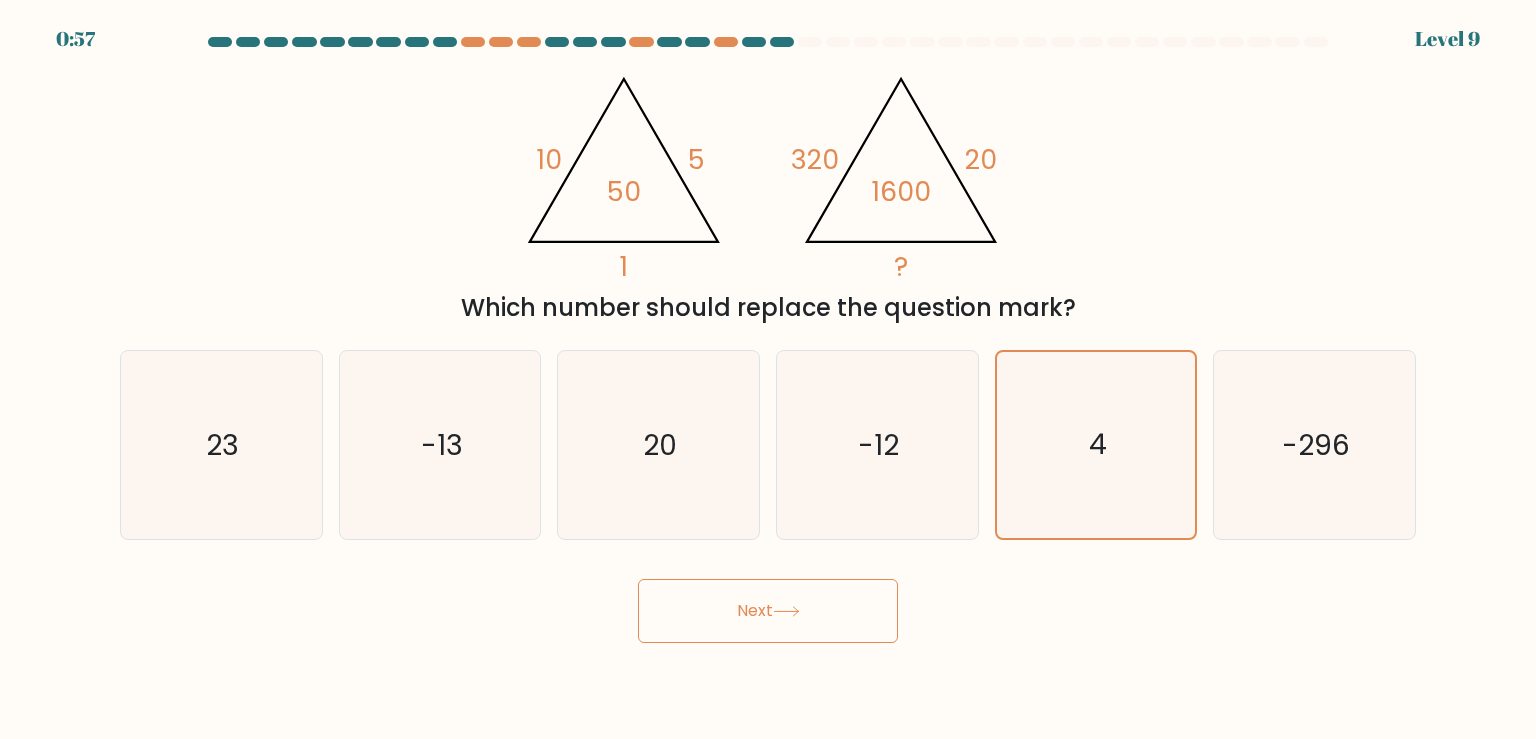 click on "Next" at bounding box center [768, 611] 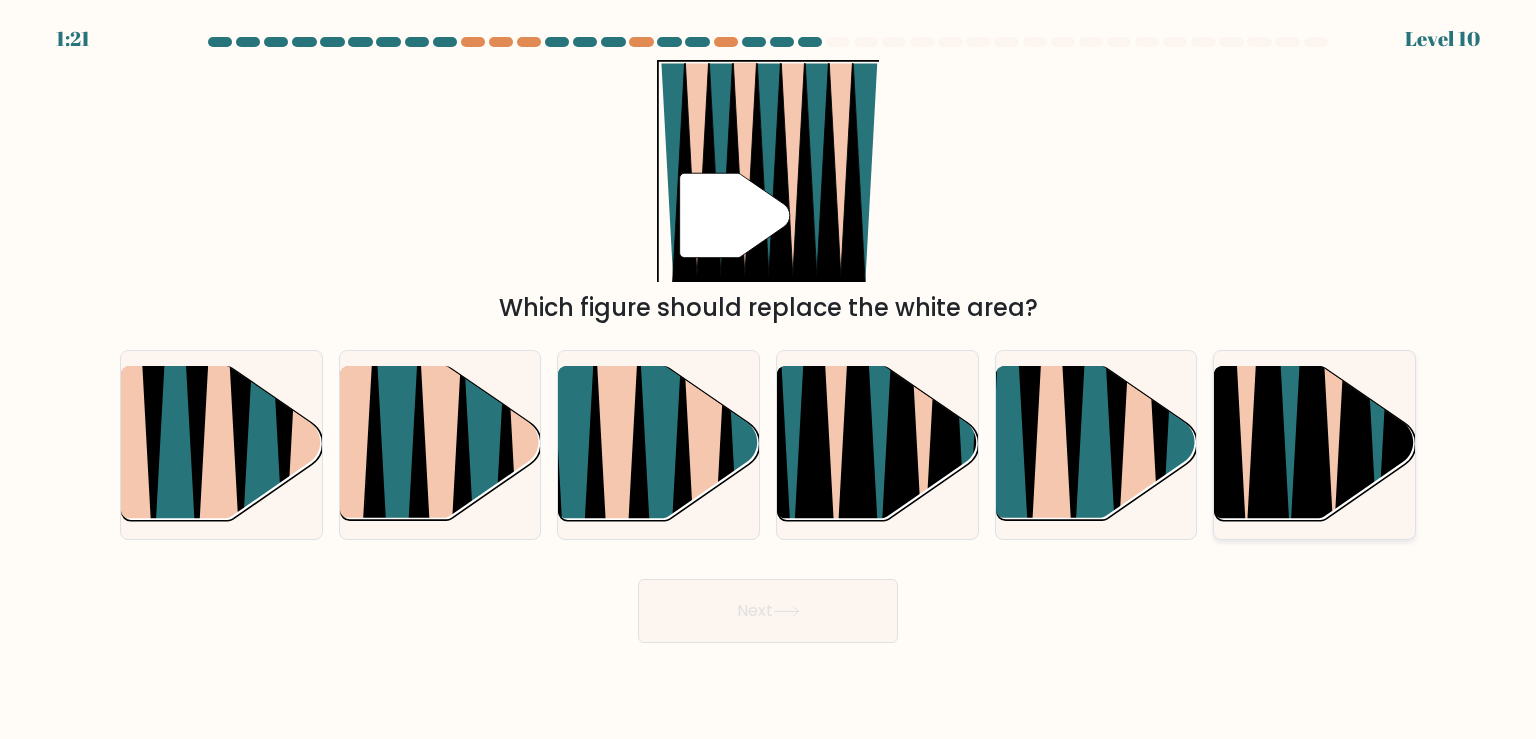 click 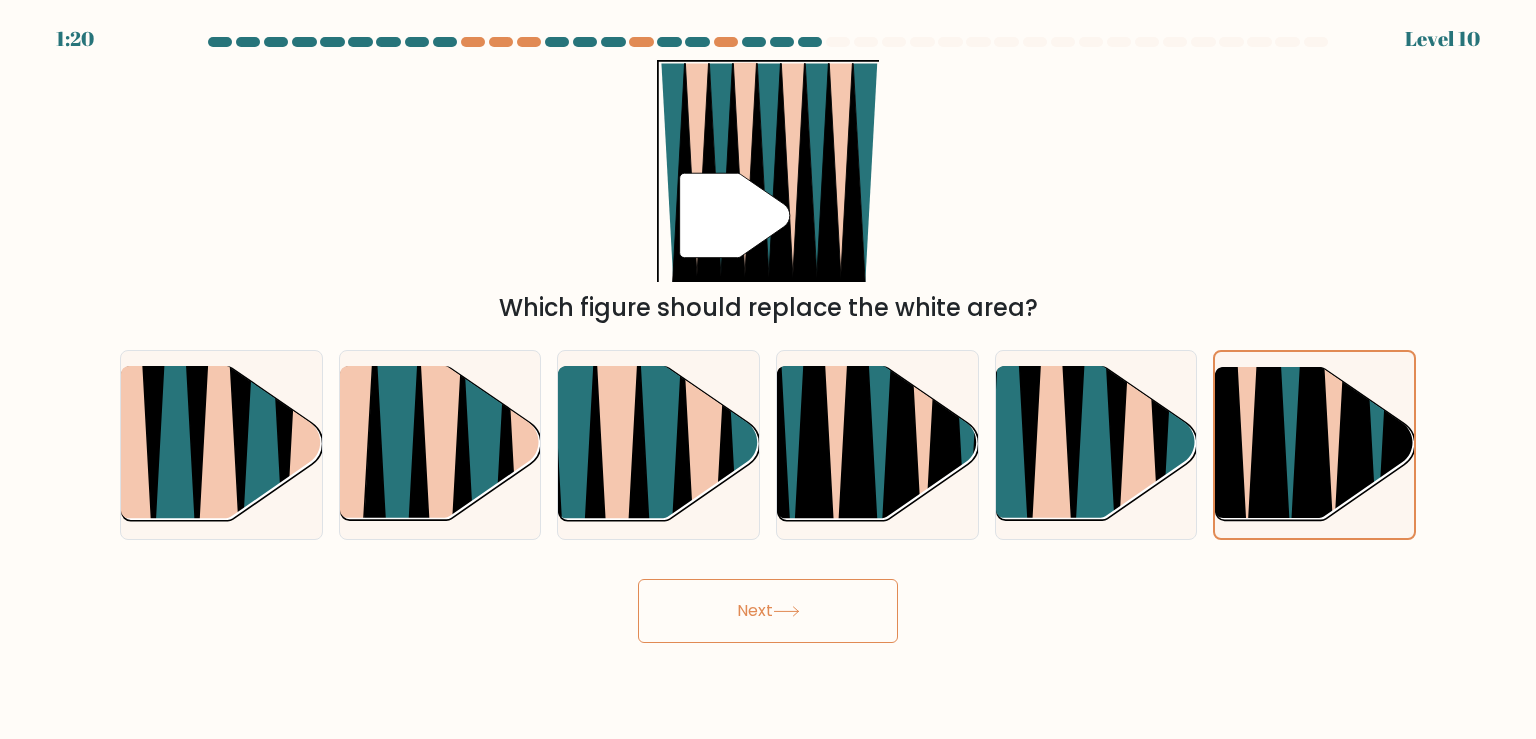 click on "Next" at bounding box center [768, 611] 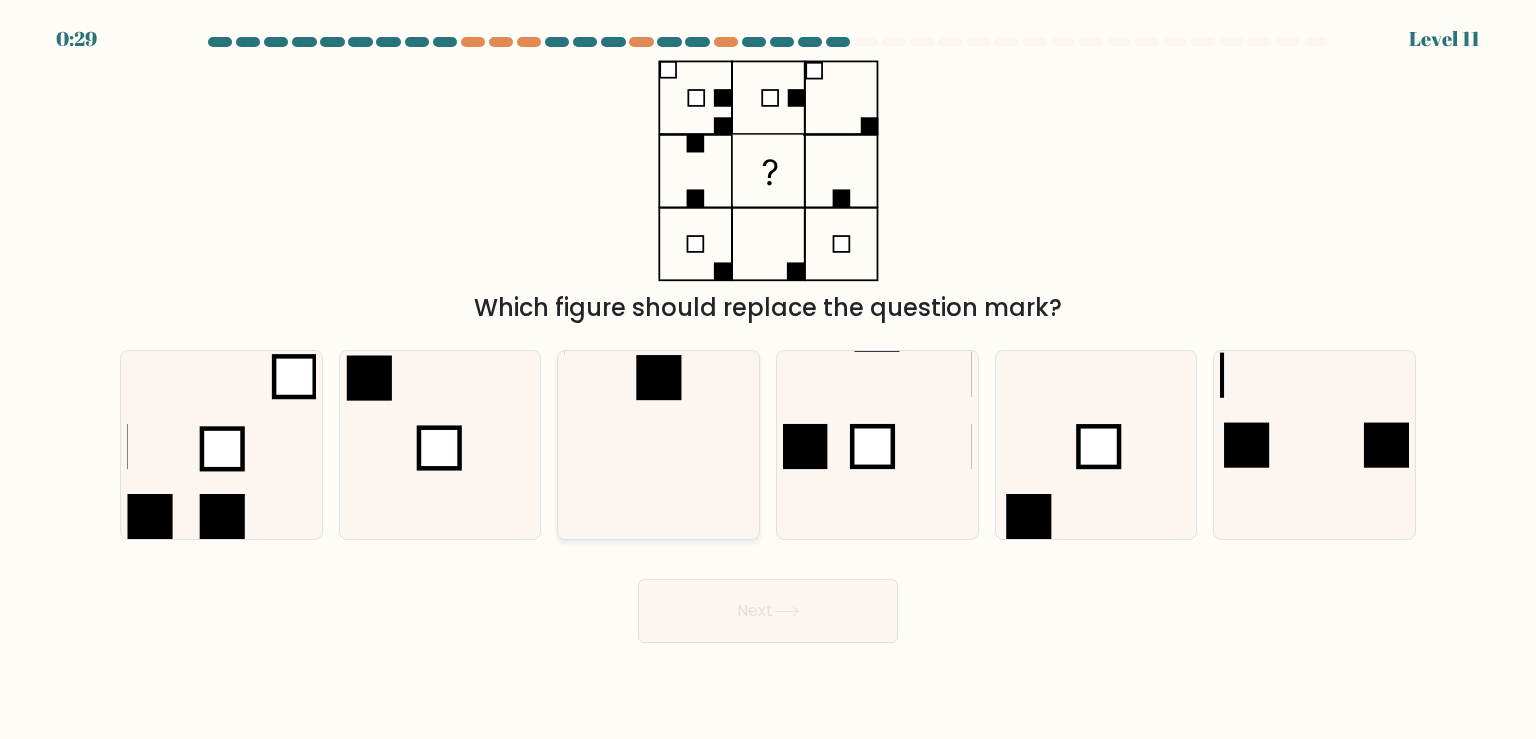 click 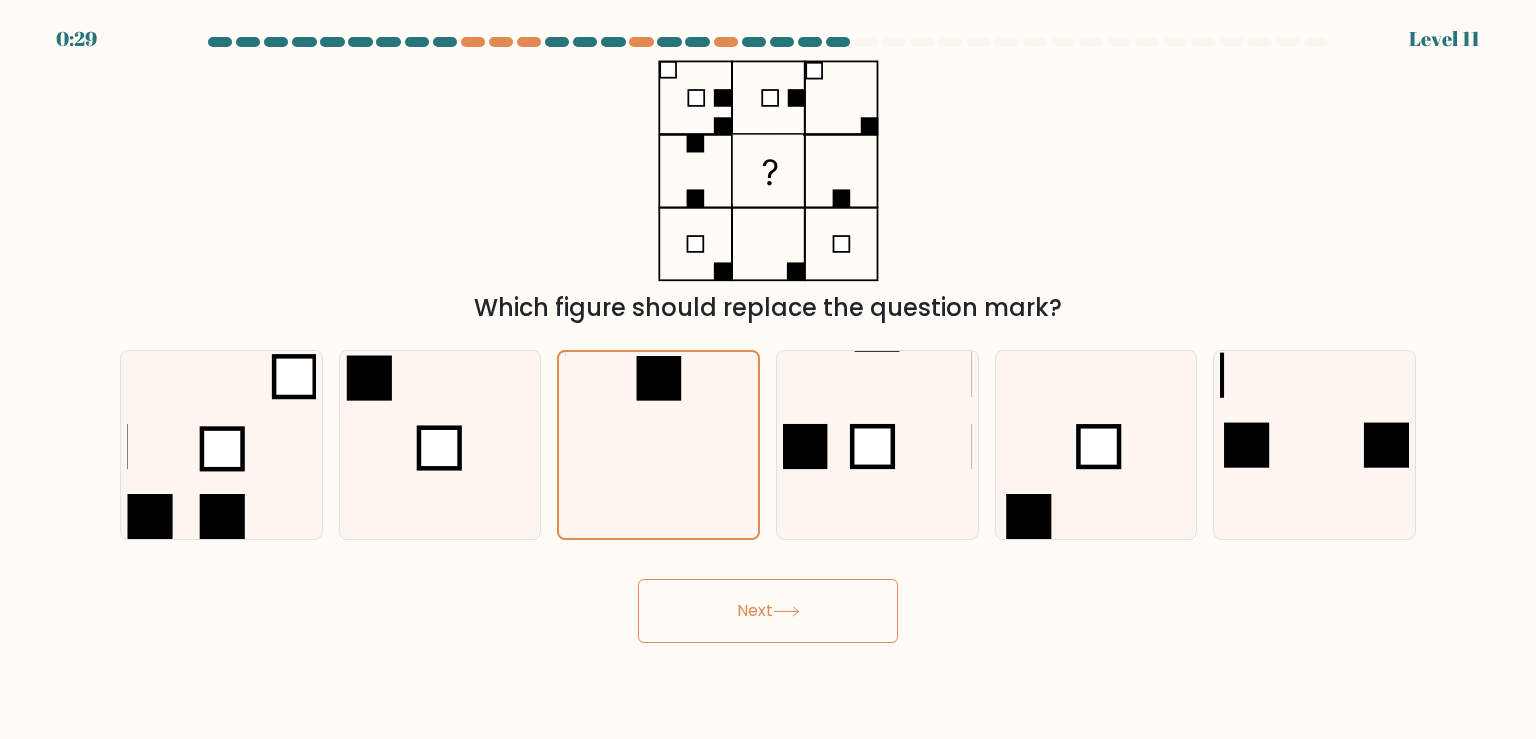 click on "Next" at bounding box center [768, 611] 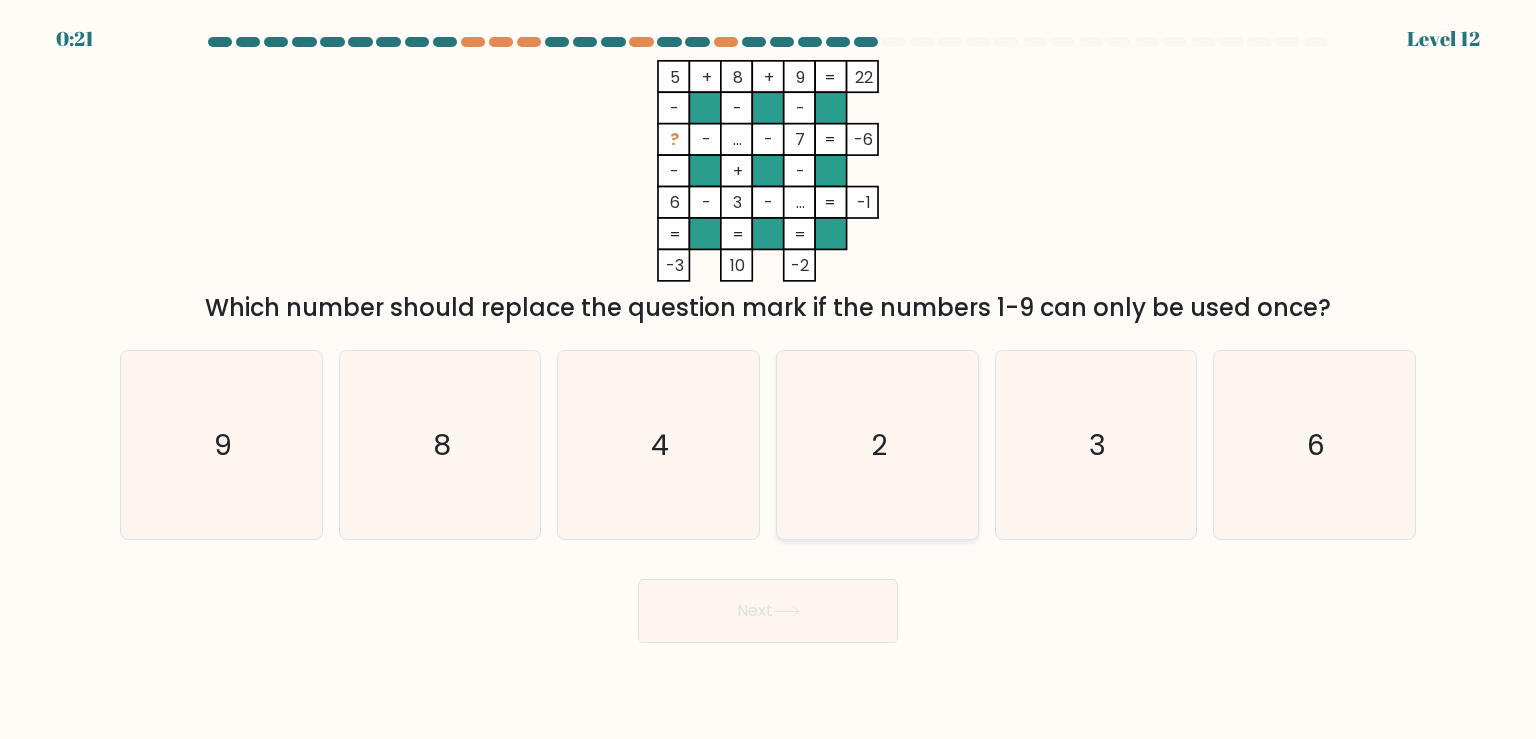 click on "2" 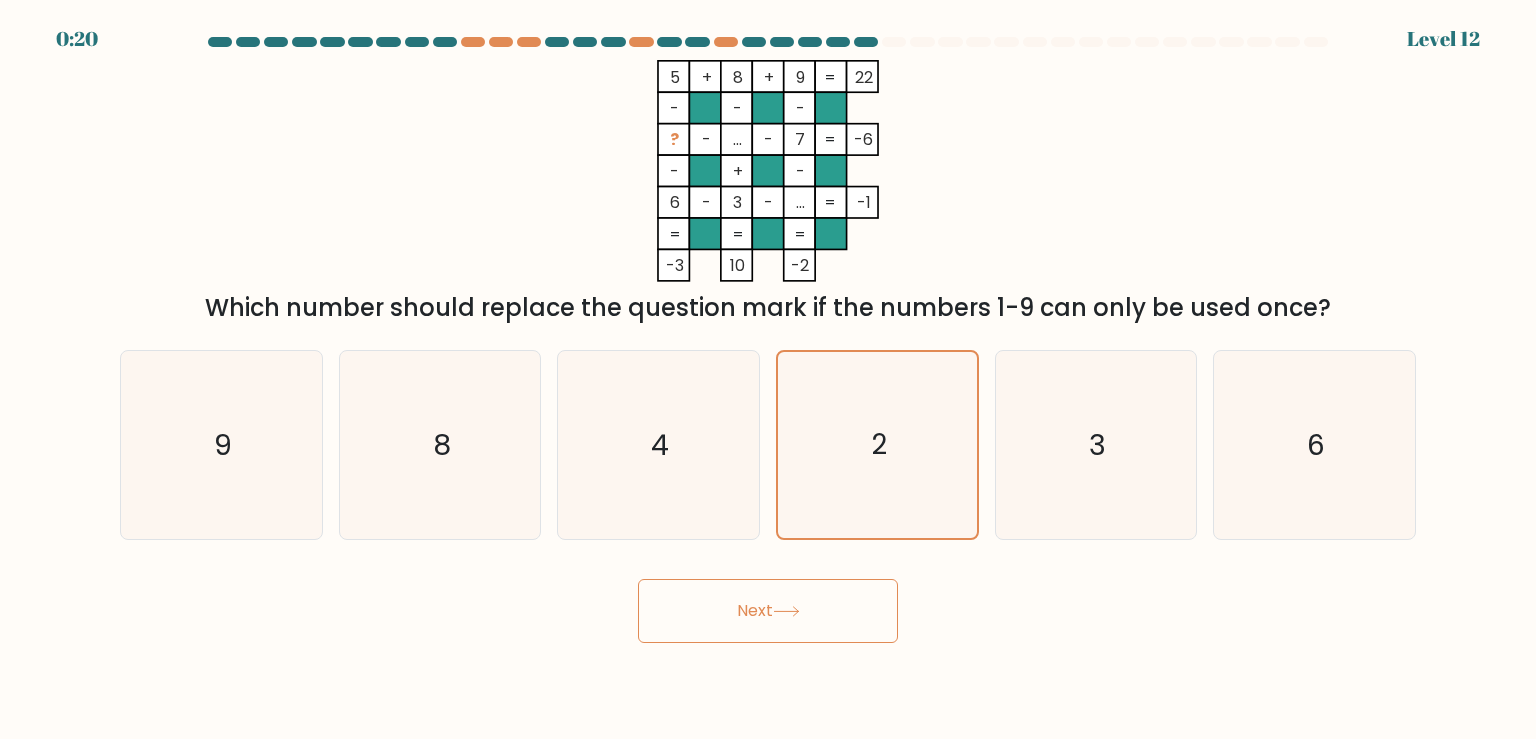 click on "Next" at bounding box center [768, 611] 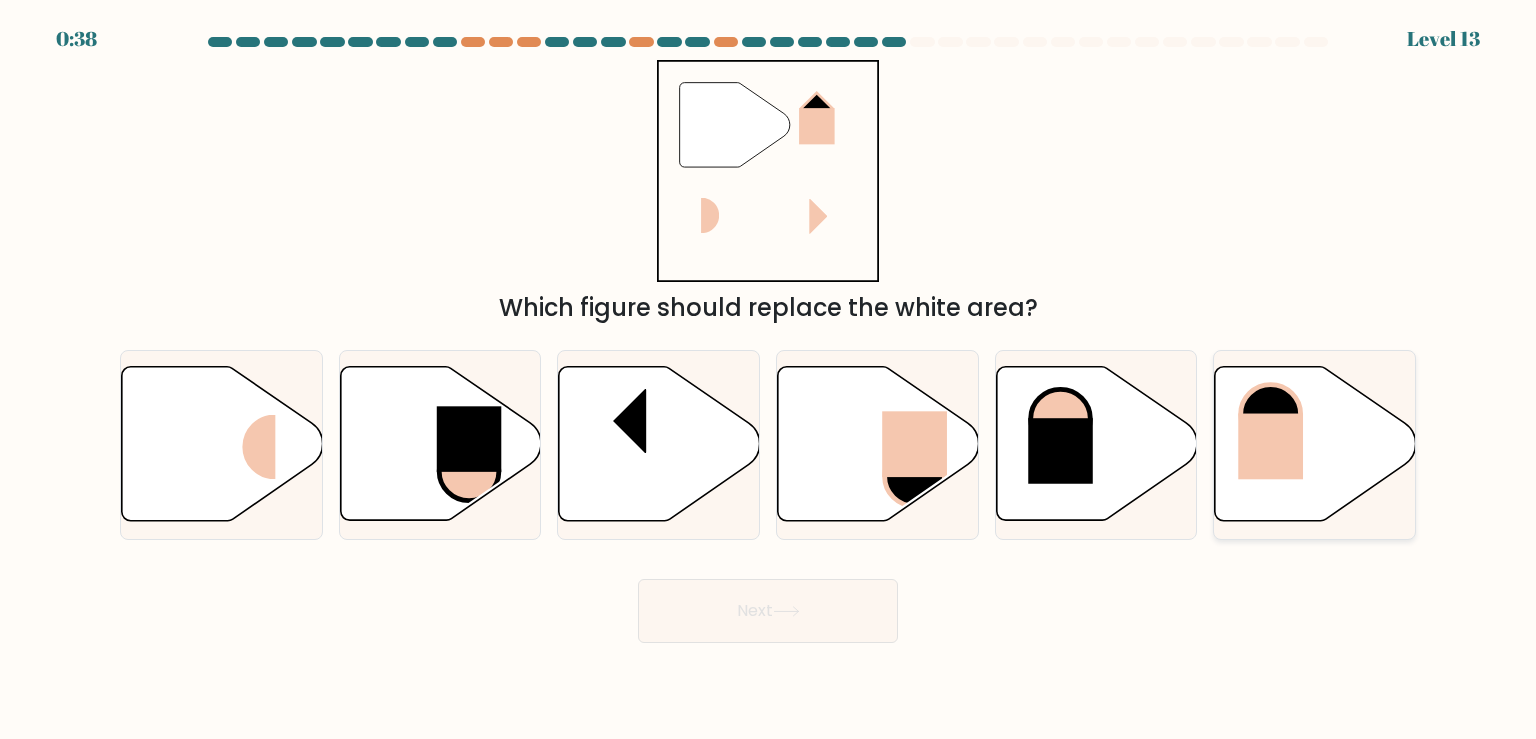 click 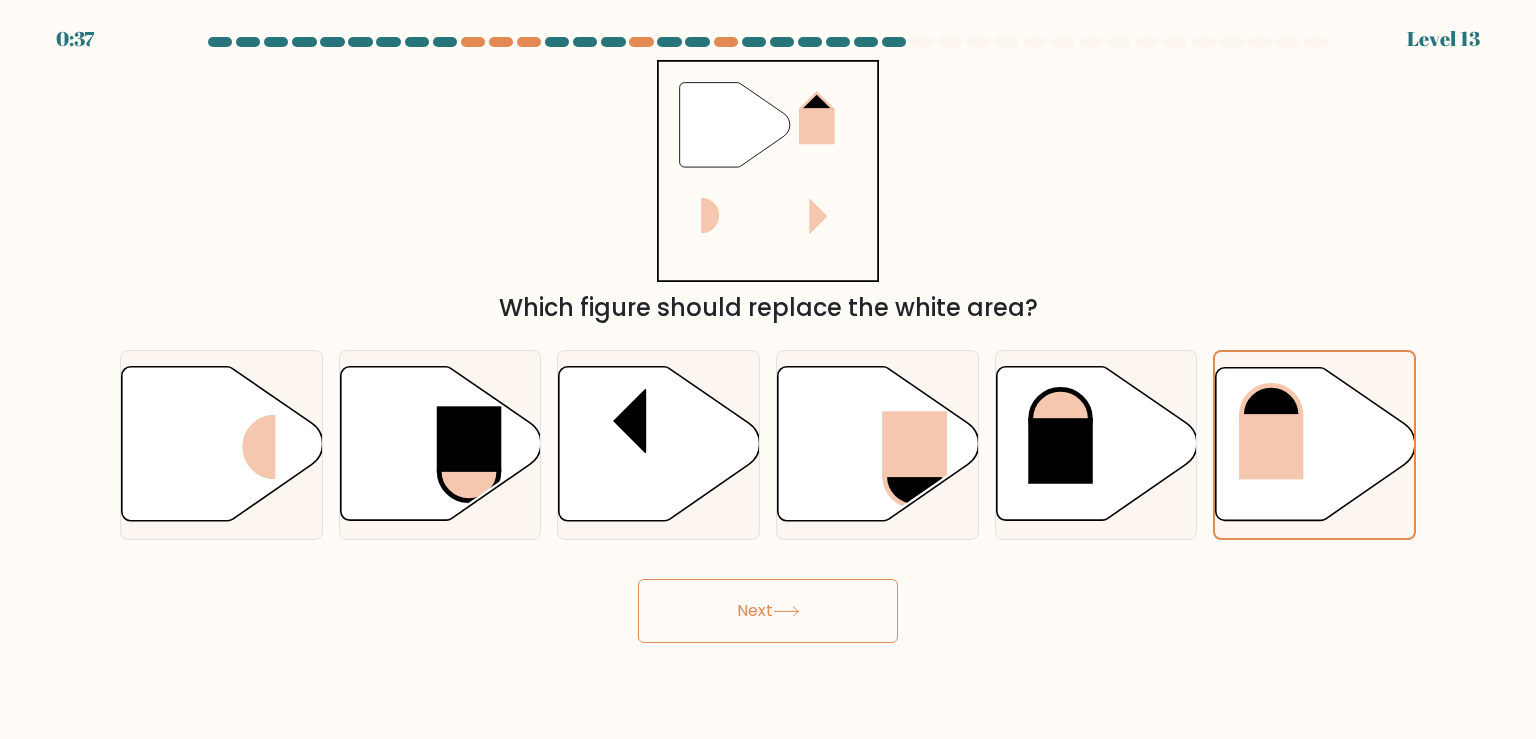 click on "Next" at bounding box center (768, 611) 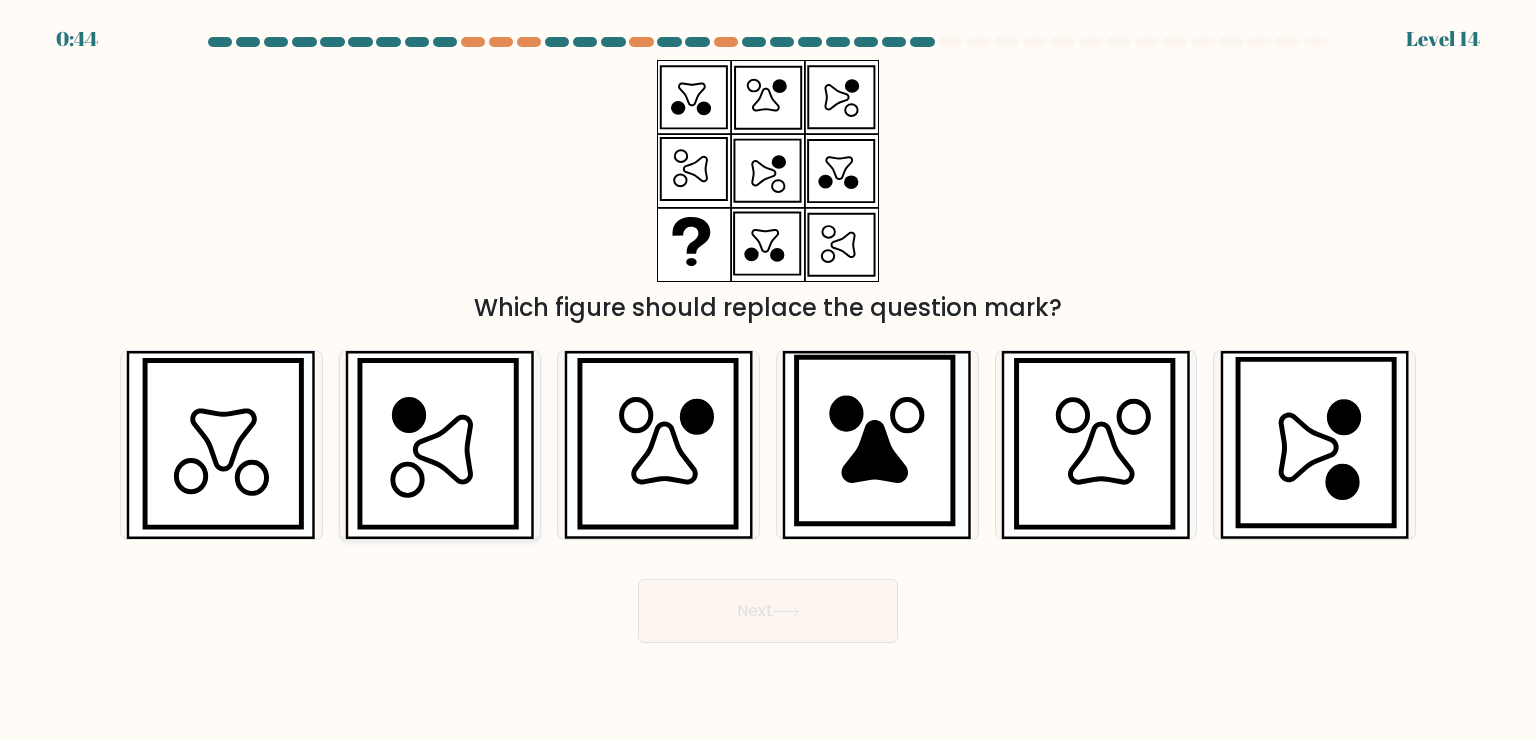 click 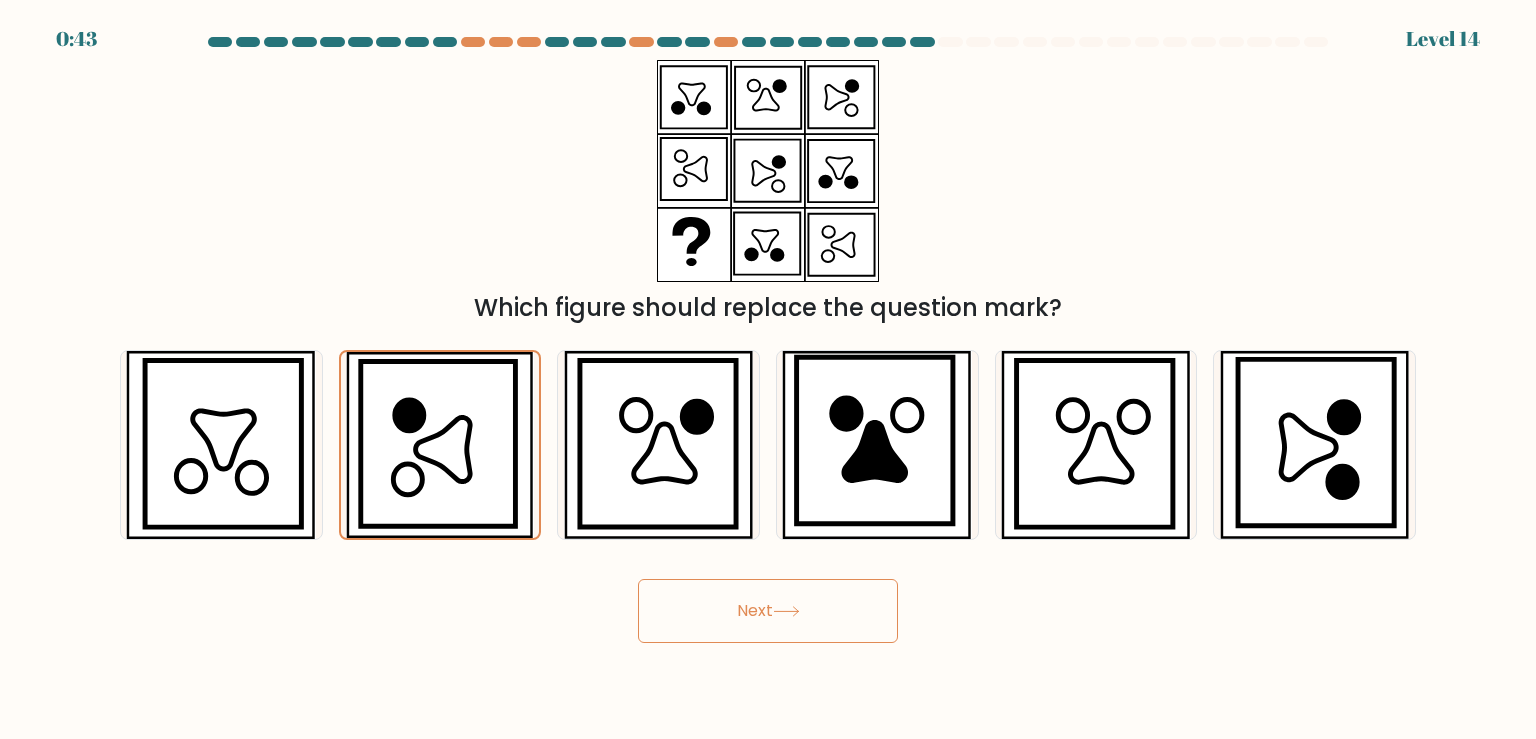 click on "Next" at bounding box center (768, 611) 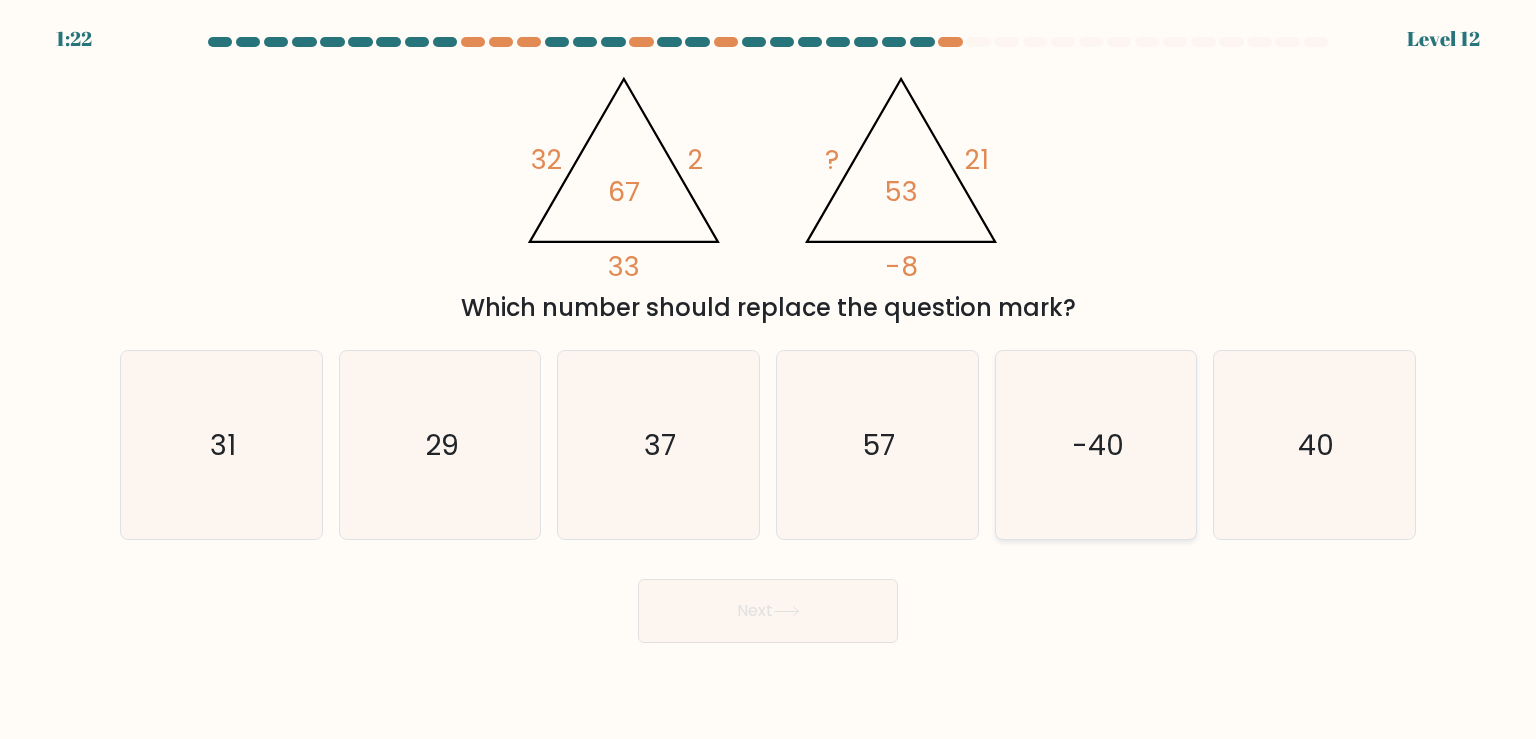 click on "-40" 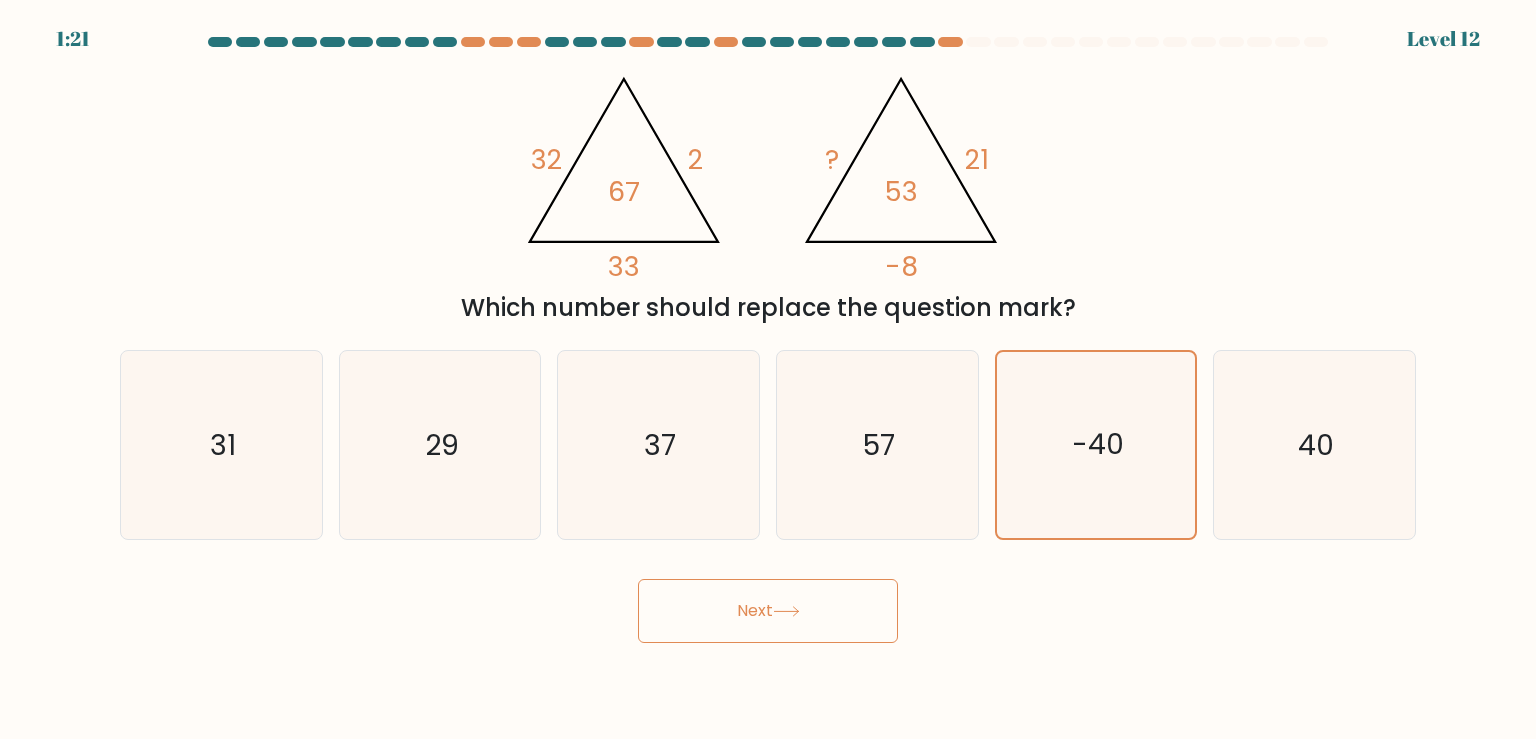 click on "Next" at bounding box center [768, 611] 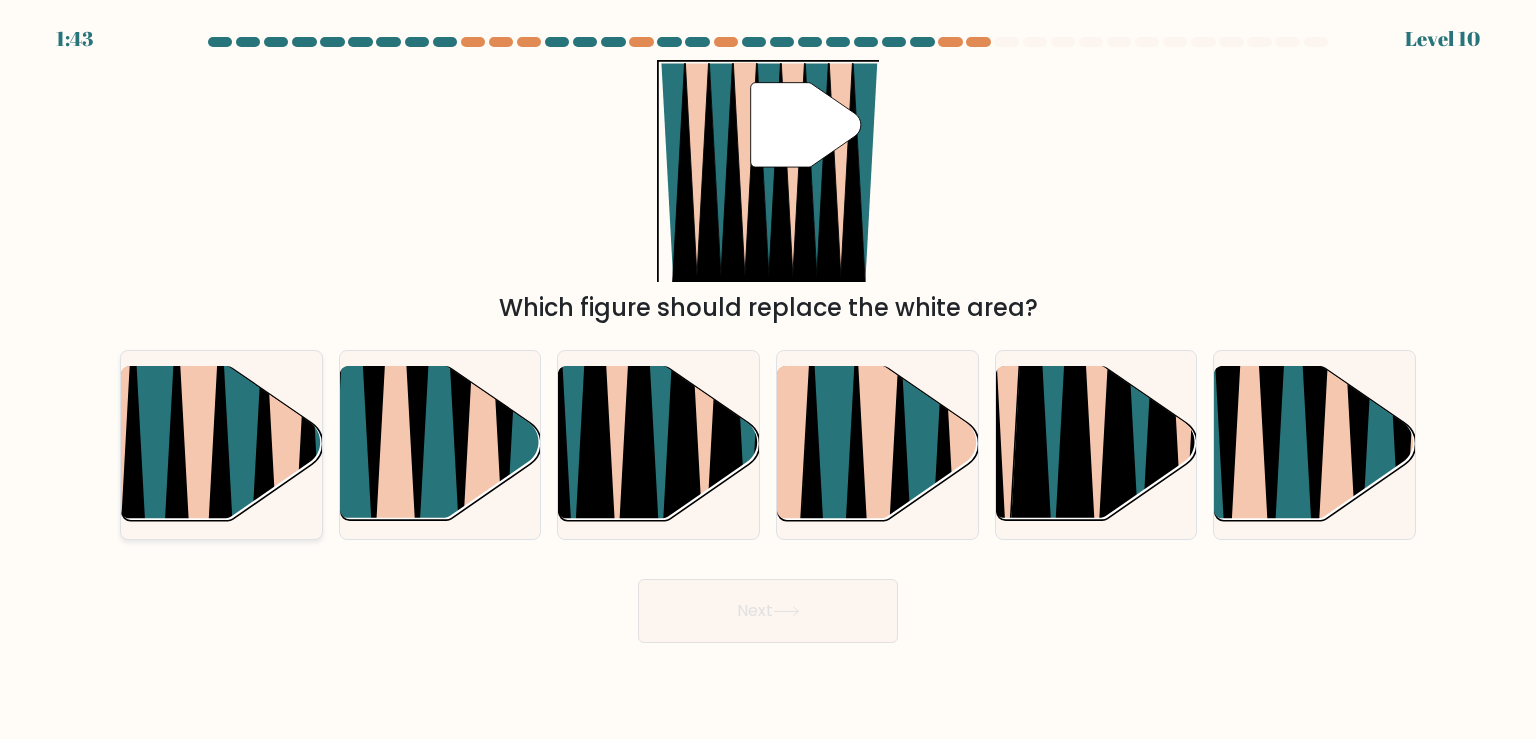 click 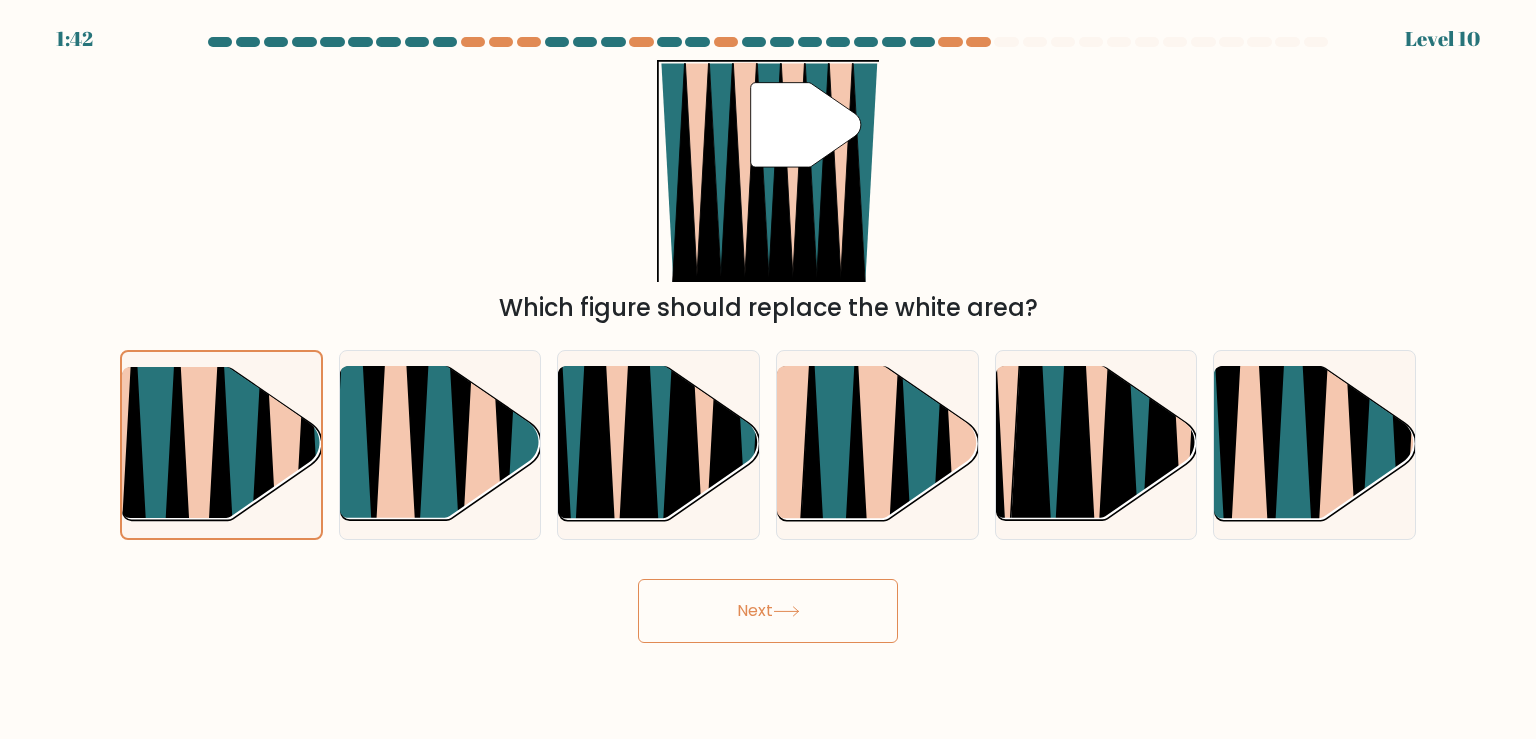 click on "Next" at bounding box center [768, 611] 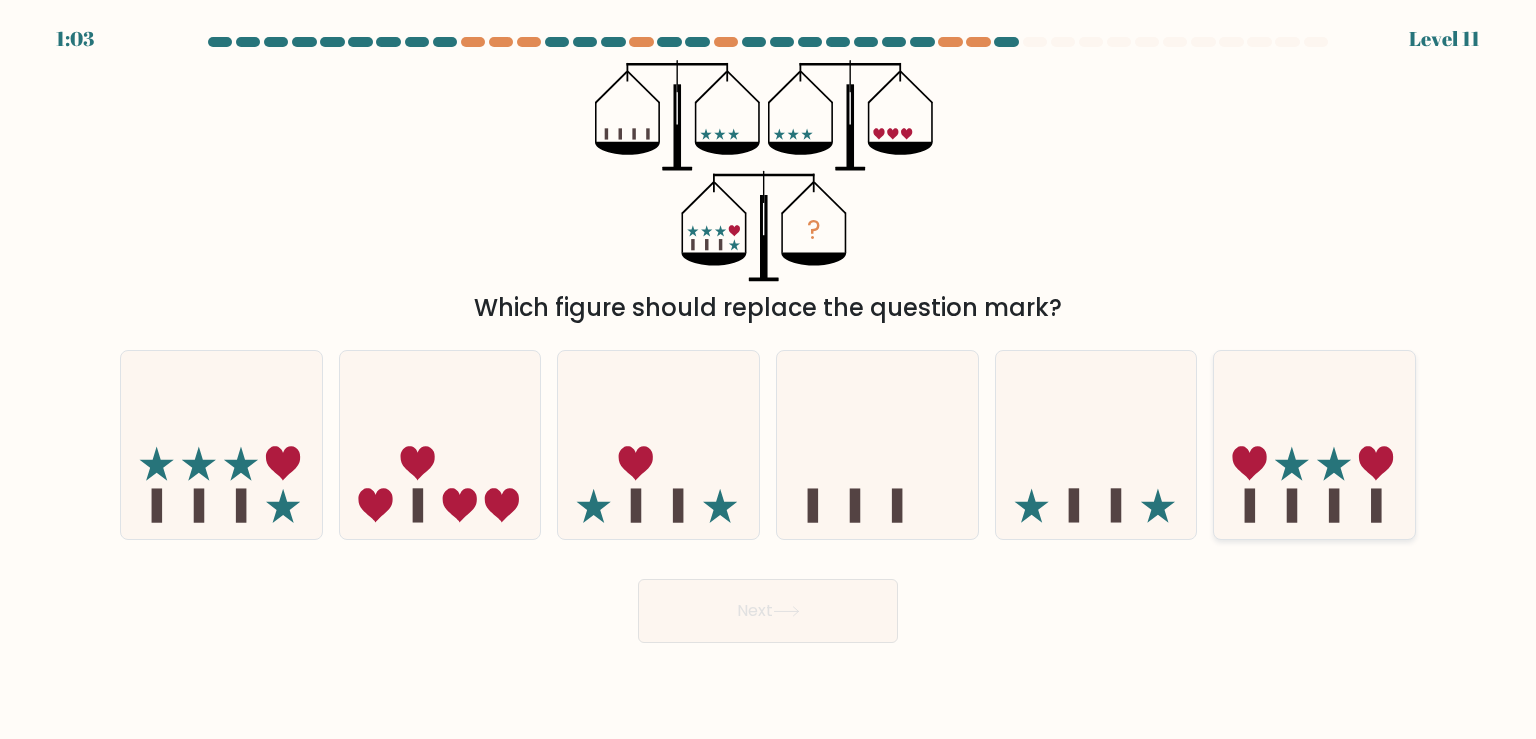 click 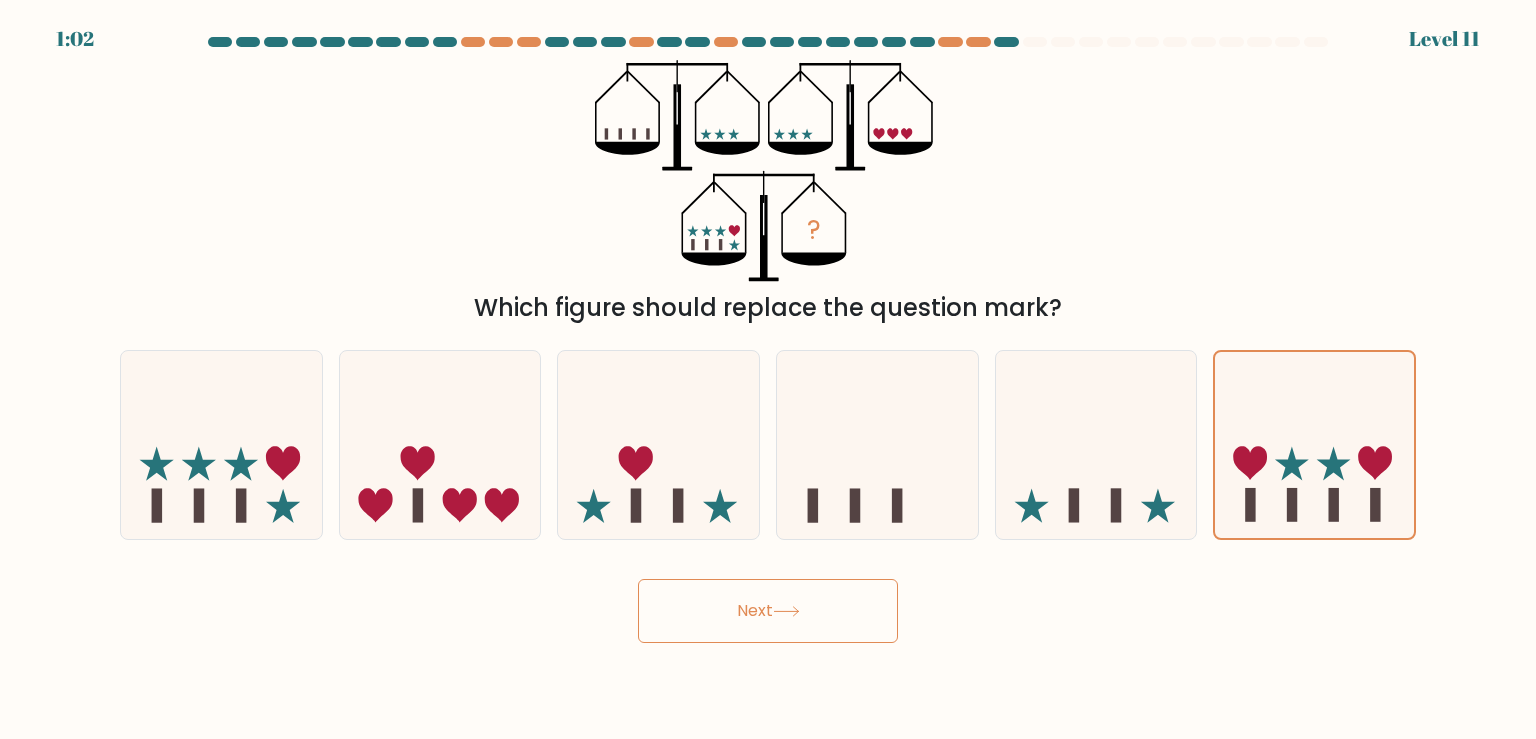 click on "Next" at bounding box center (768, 611) 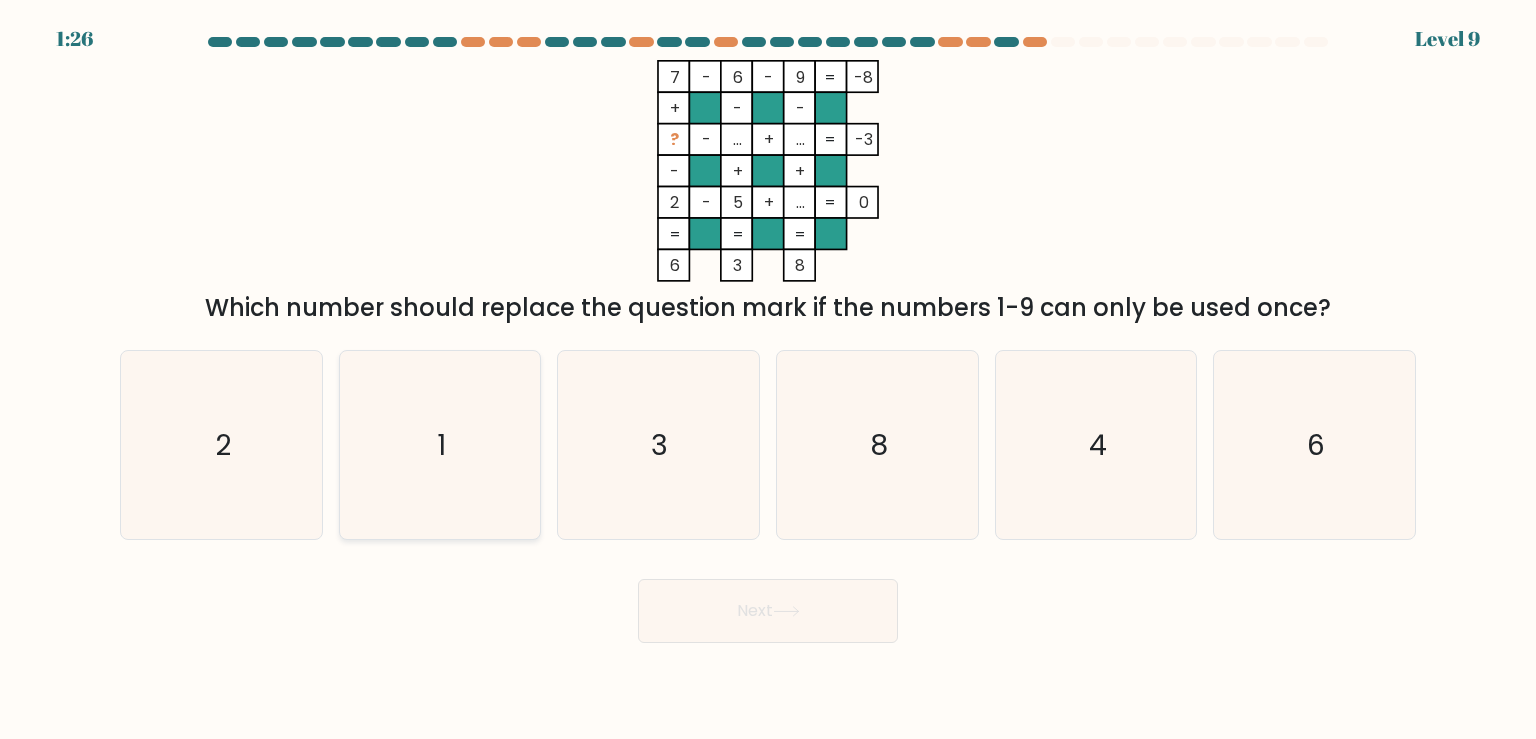 click on "1" 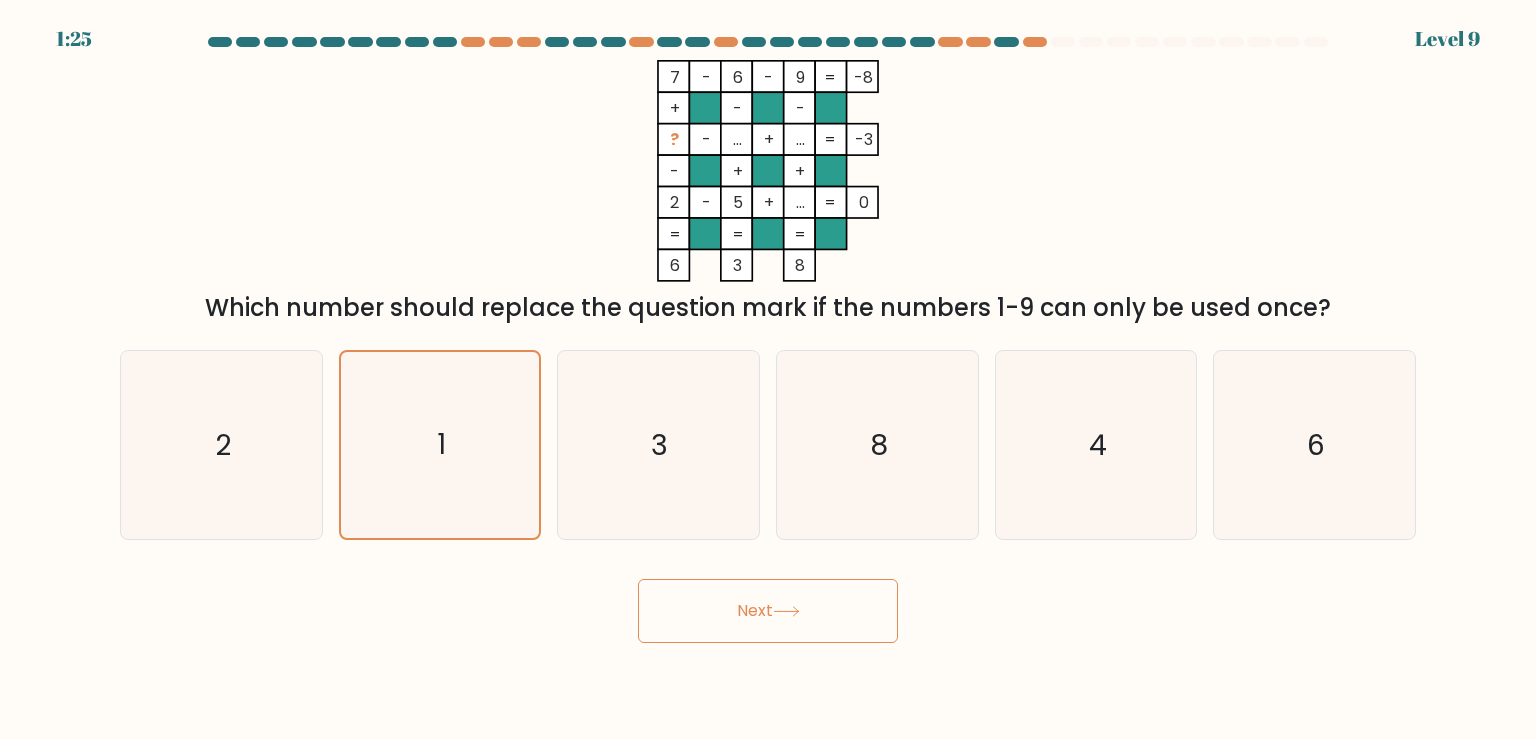 click on "Next" at bounding box center (768, 611) 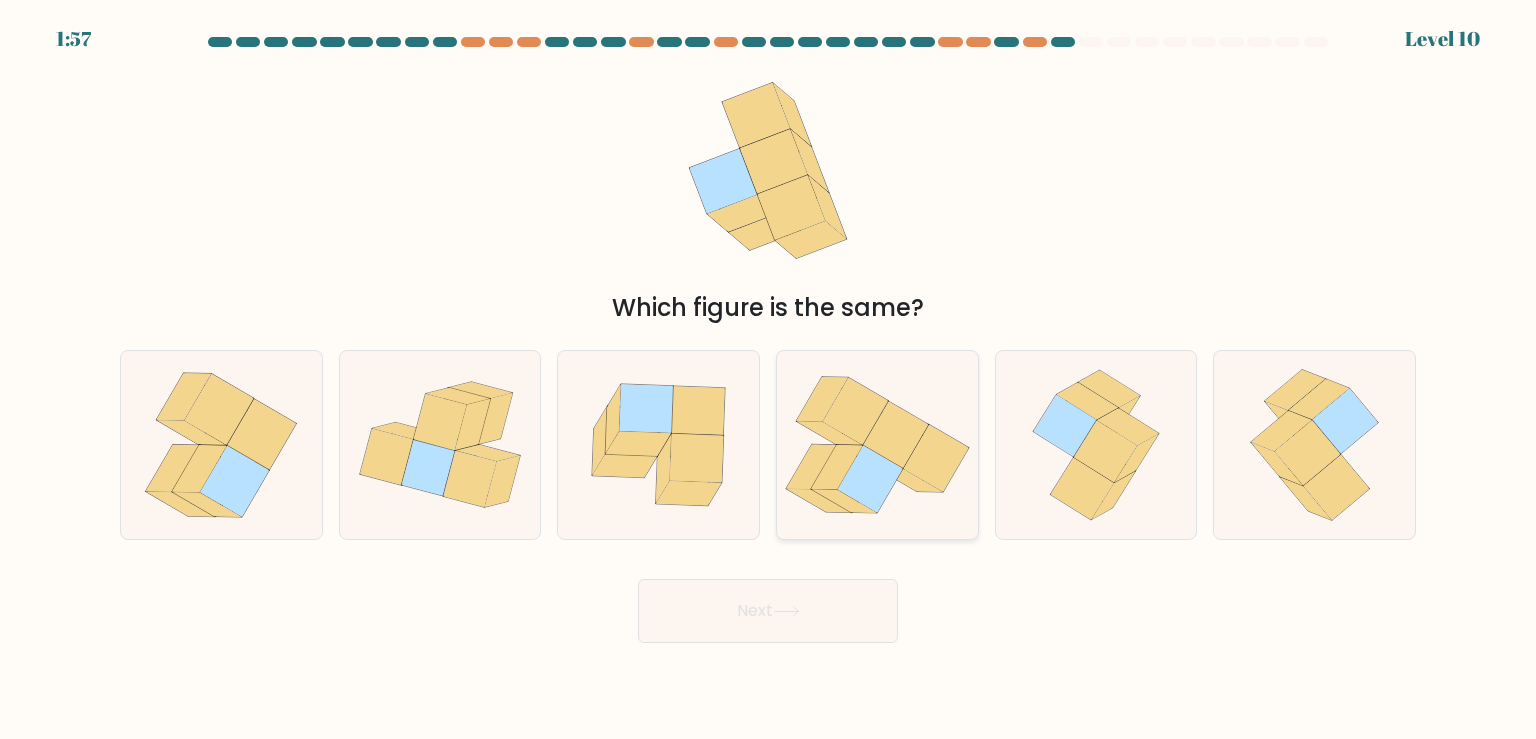 click 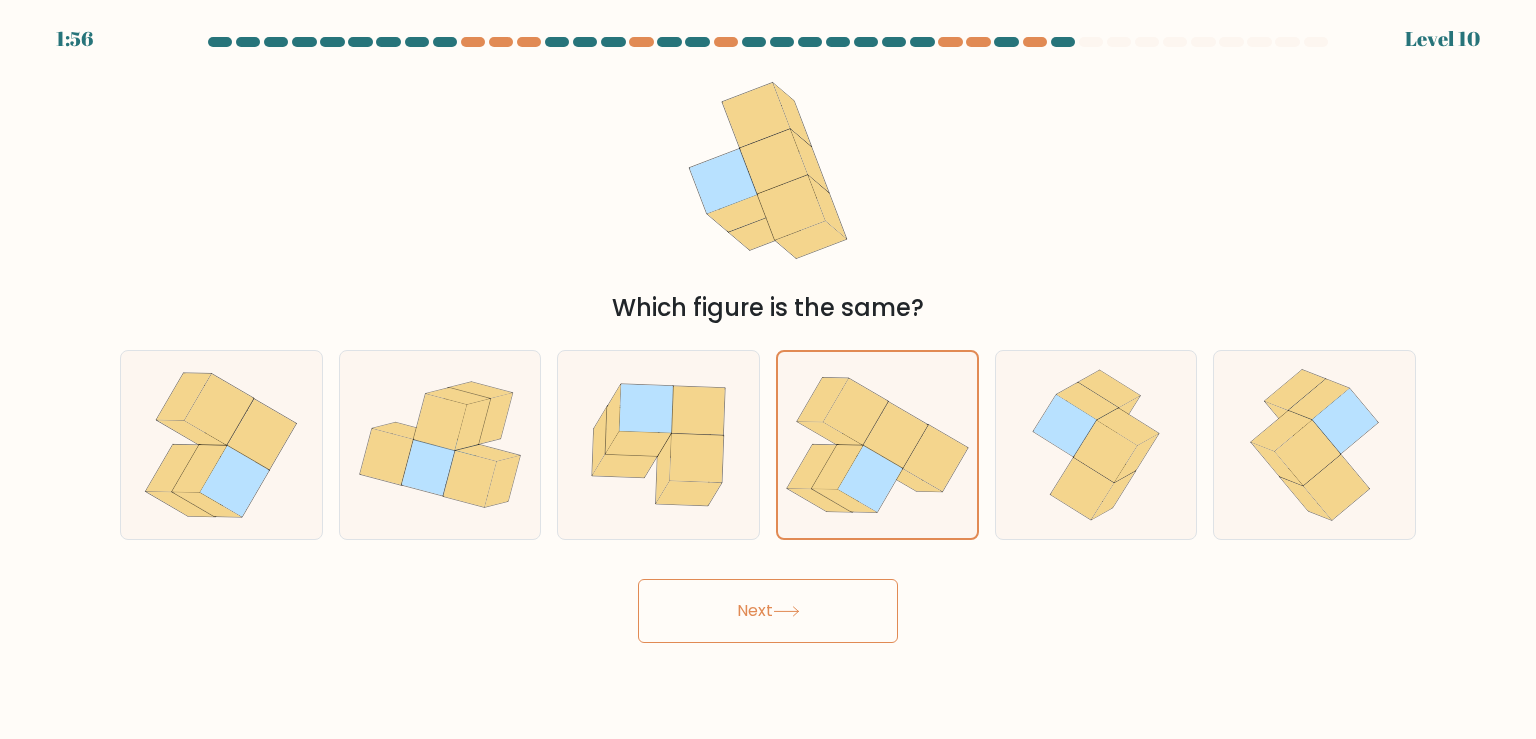 click on "Next" at bounding box center (768, 611) 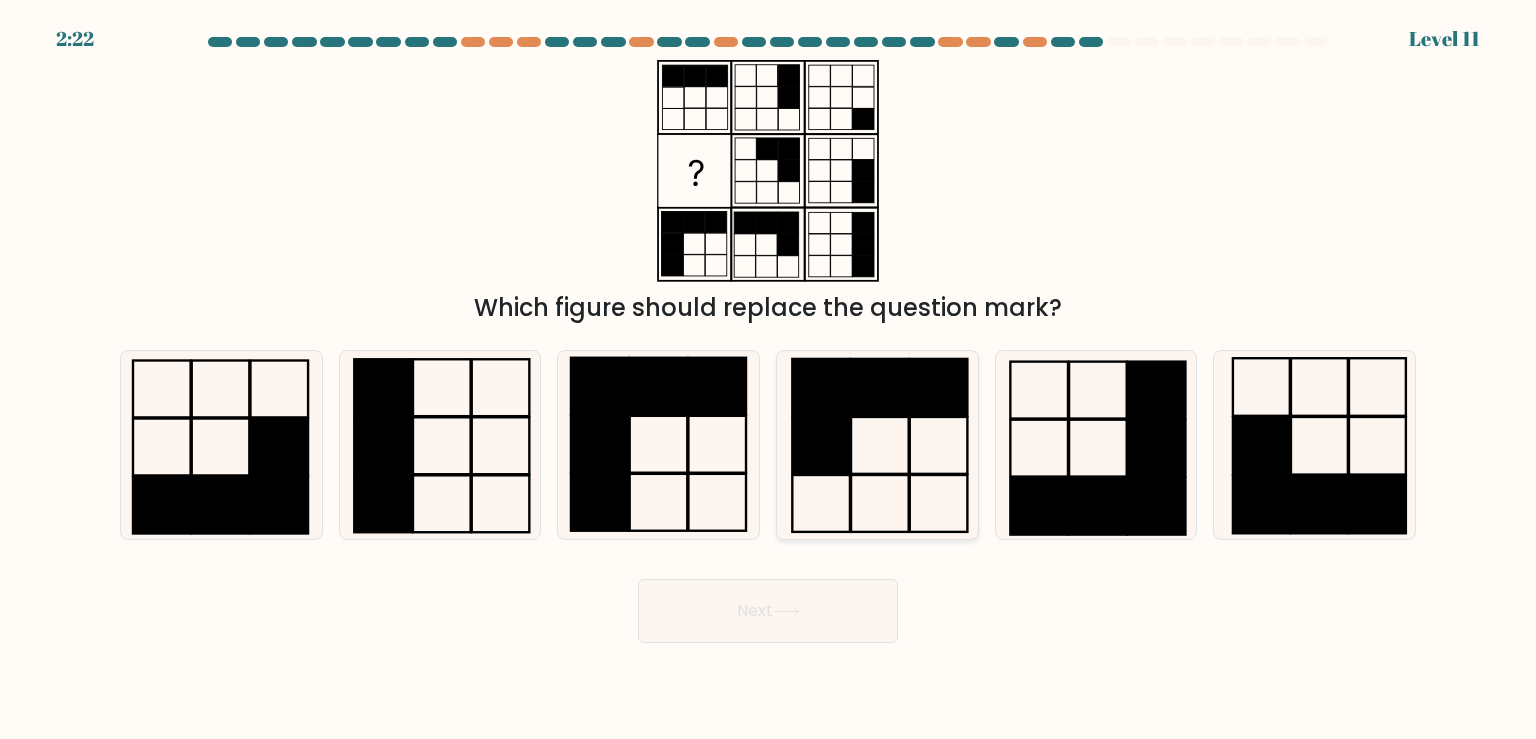 click 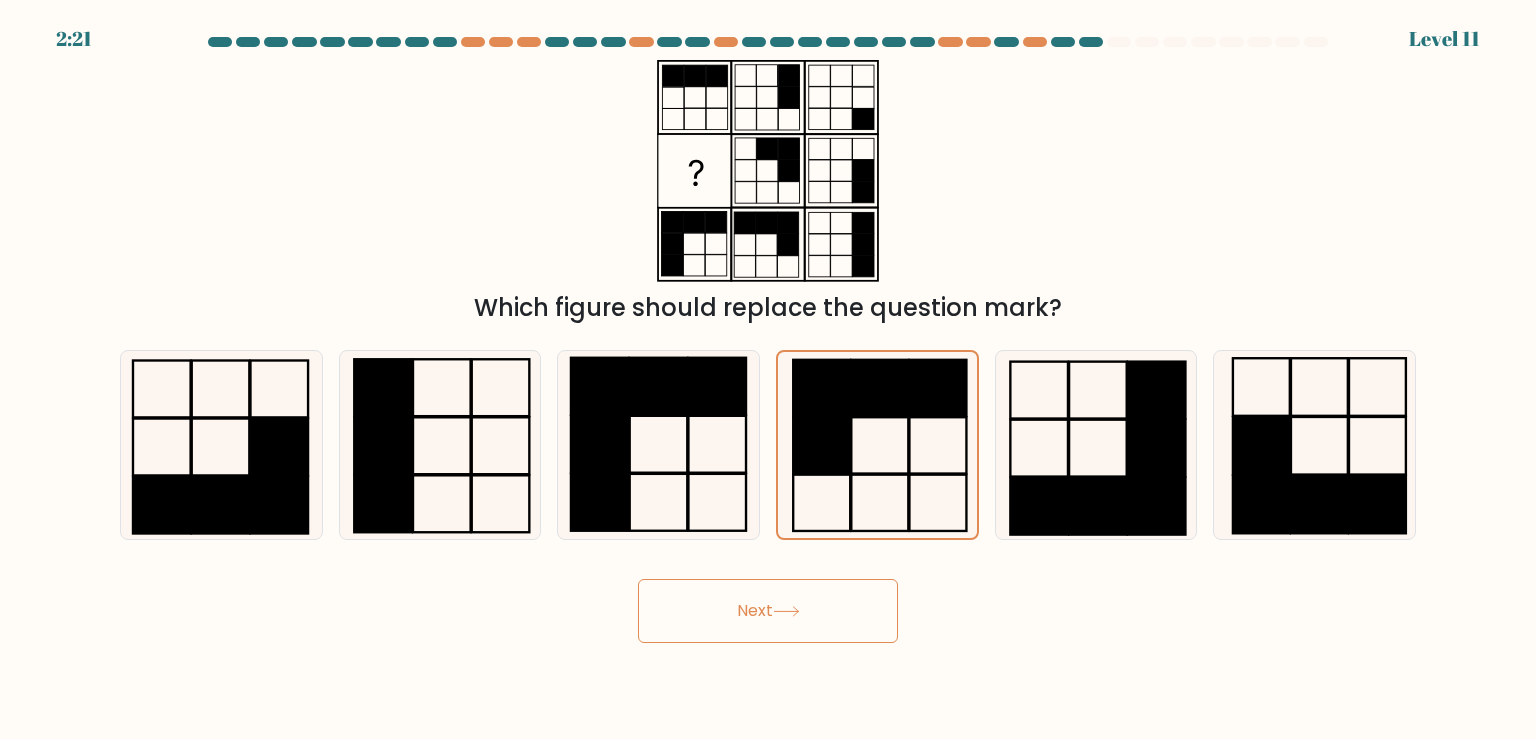 click on "Next" at bounding box center (768, 611) 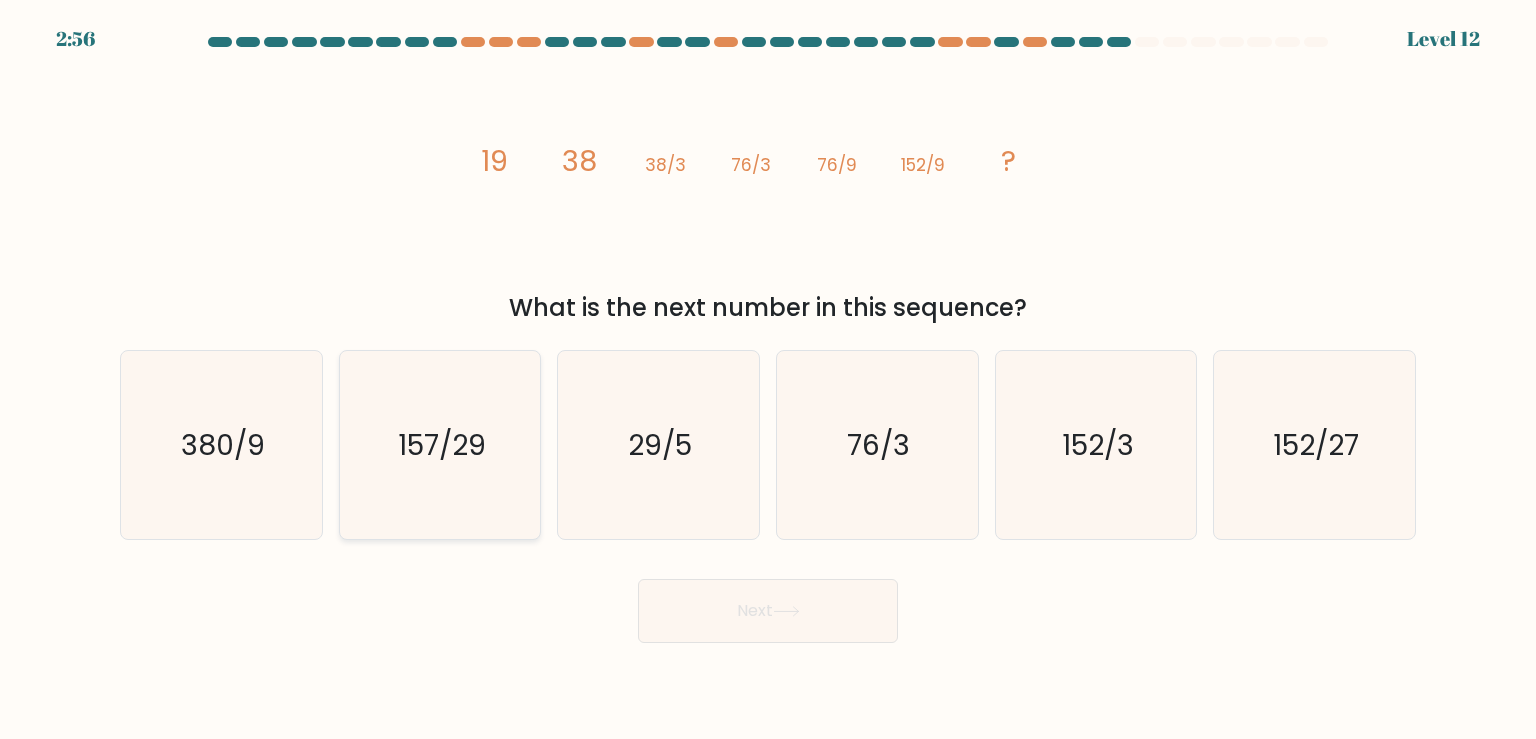 click on "157/29" 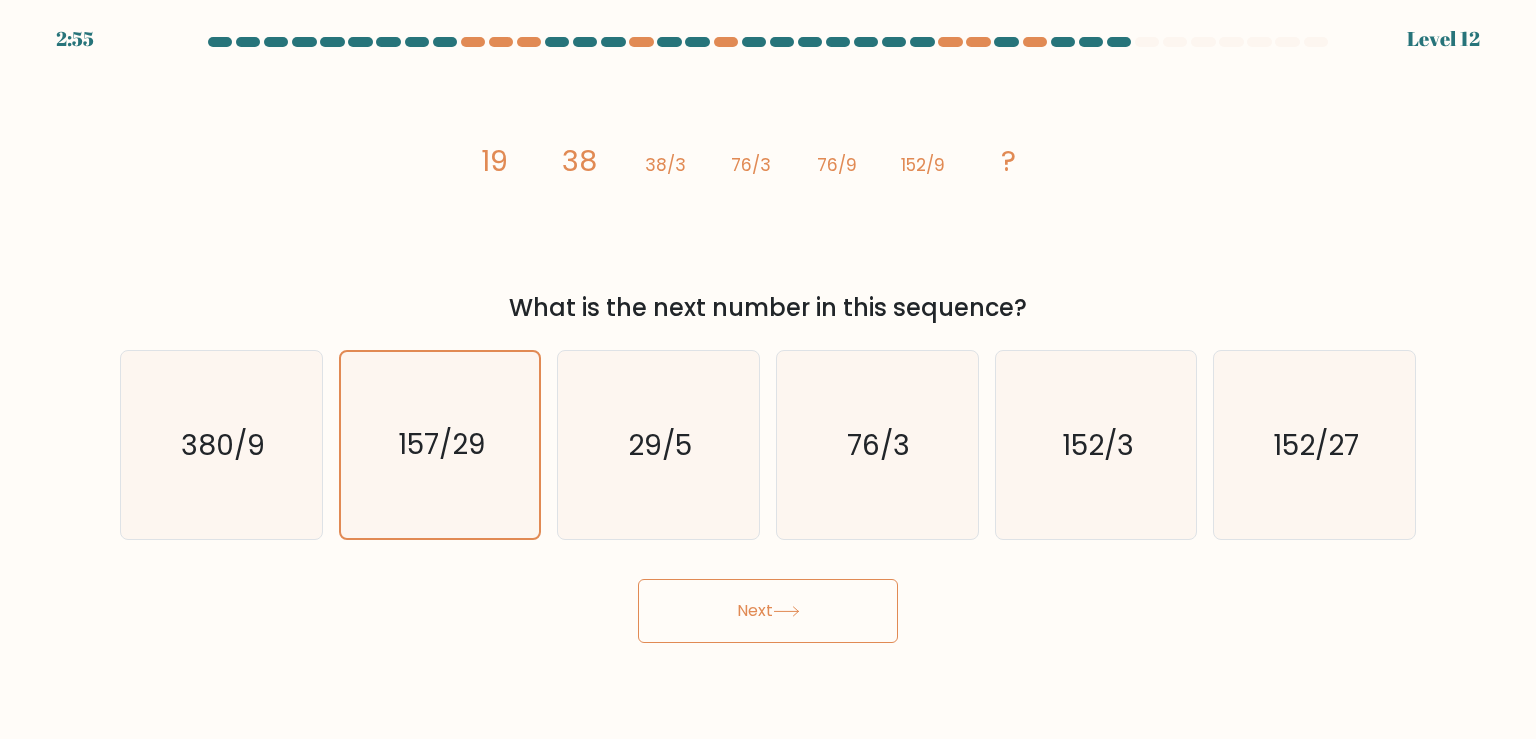 click 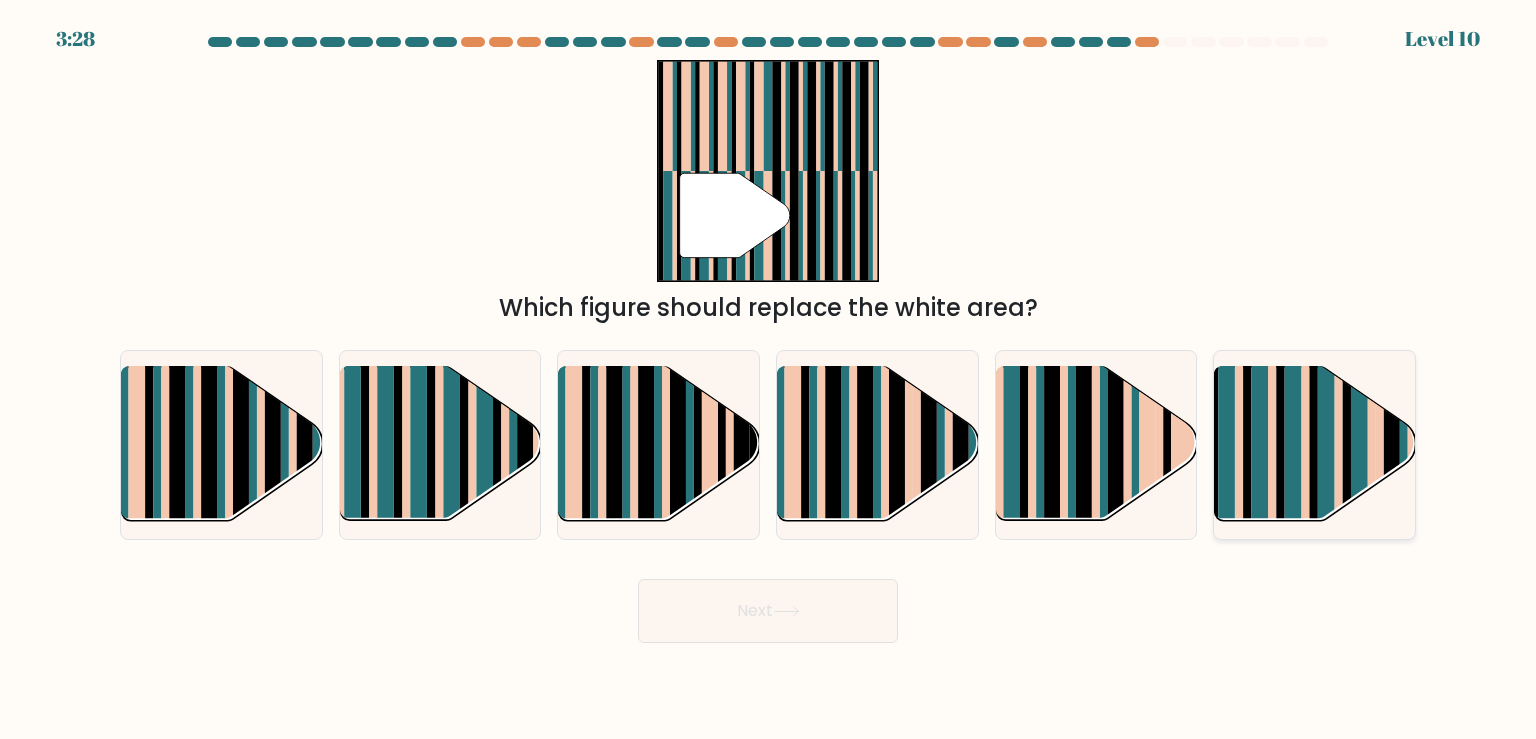 click 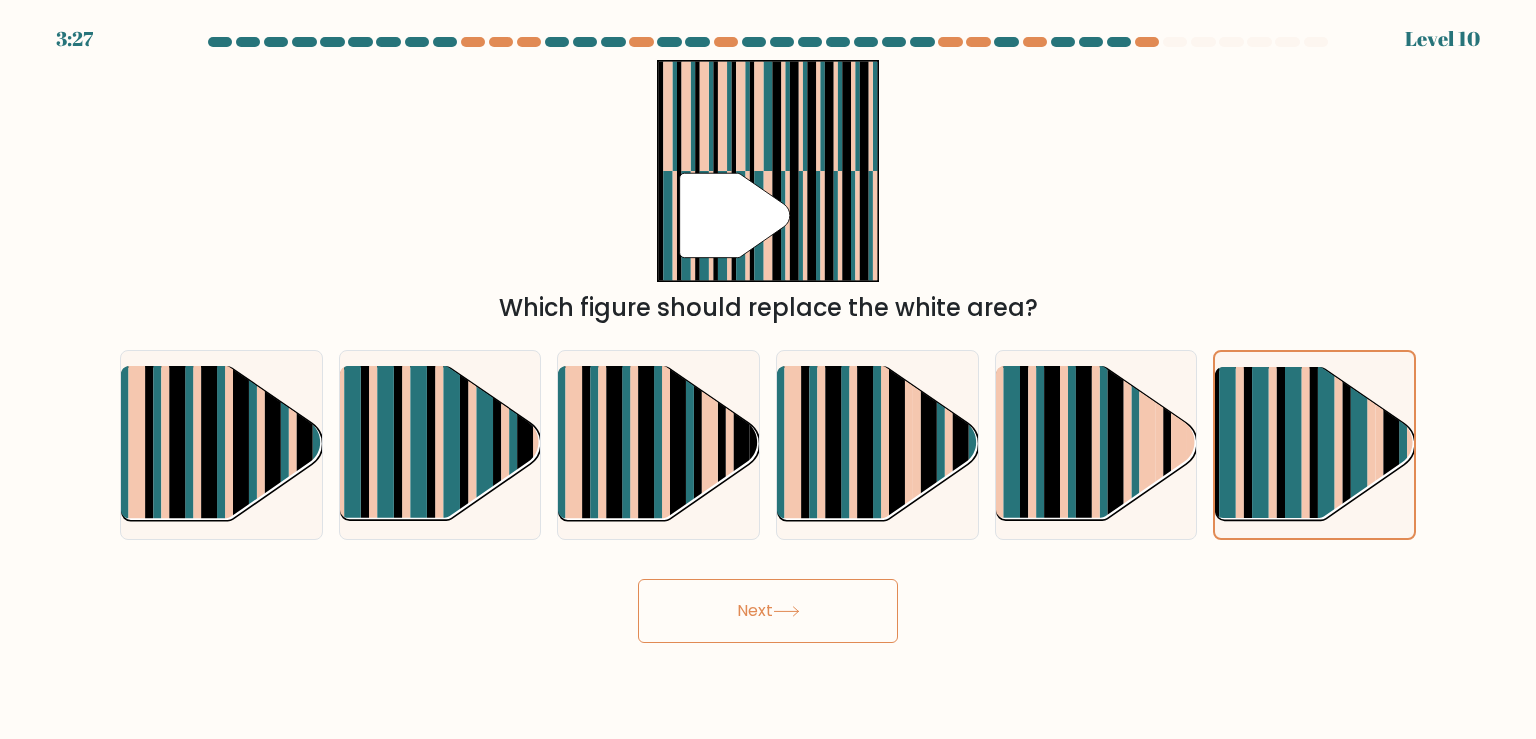 click on "Next" at bounding box center (768, 611) 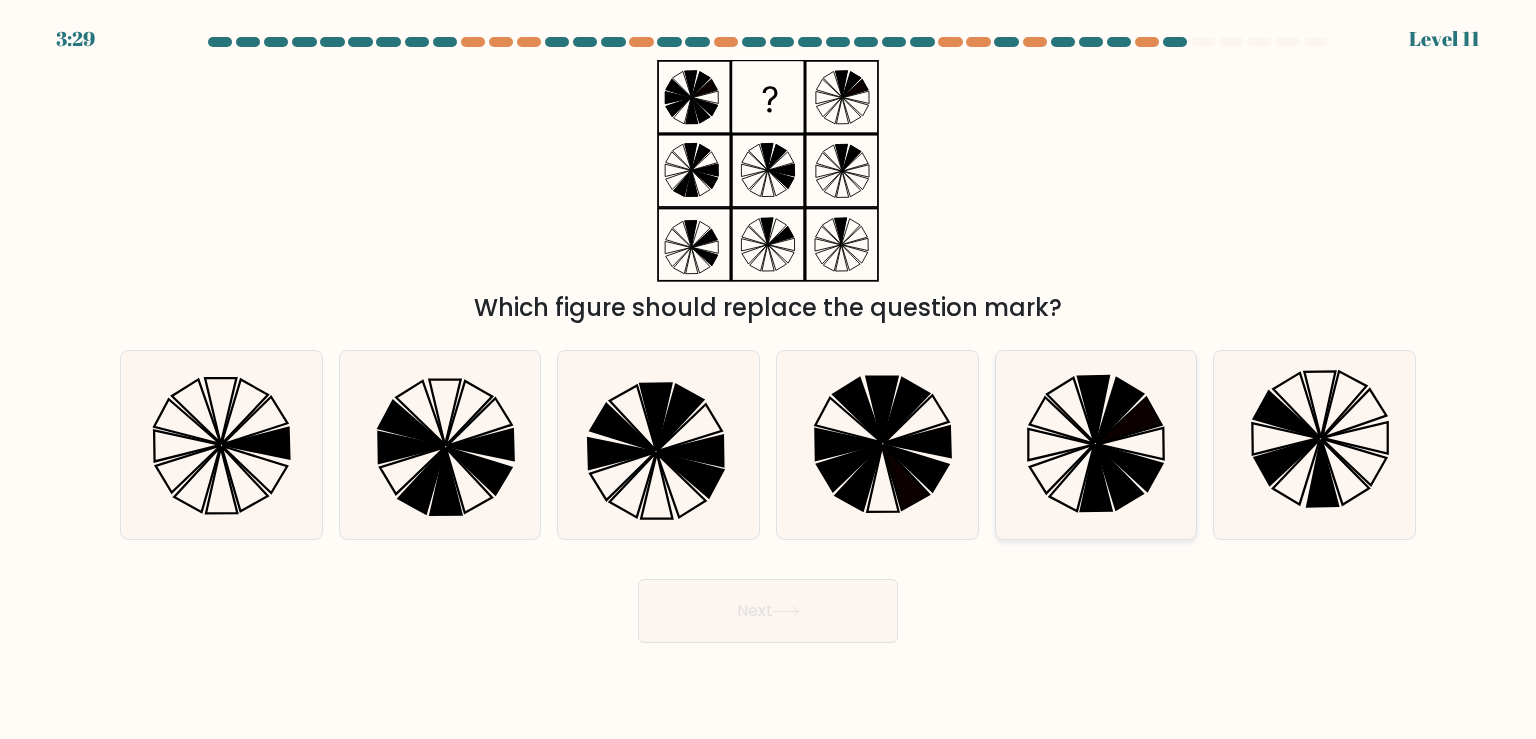 click 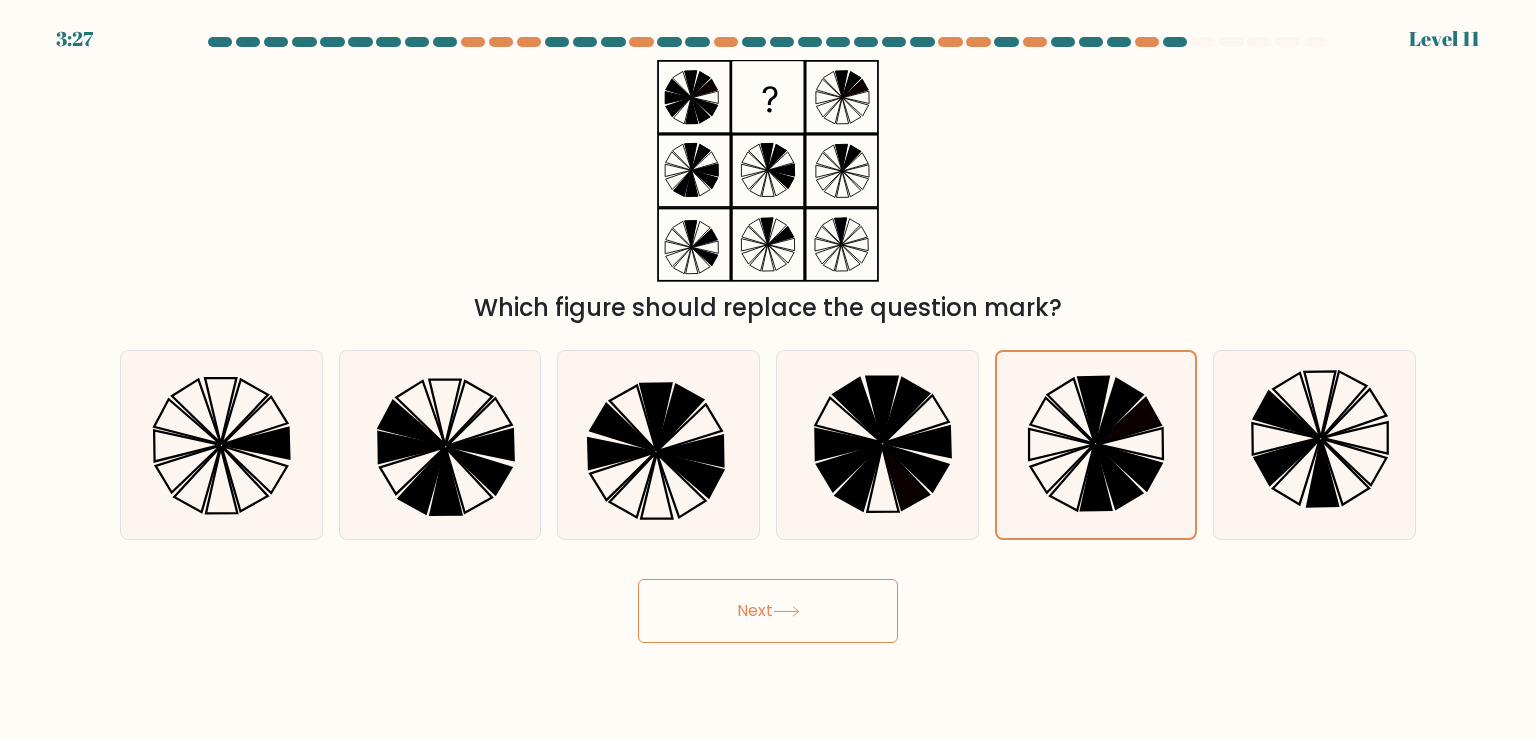 click on "Next" at bounding box center [768, 611] 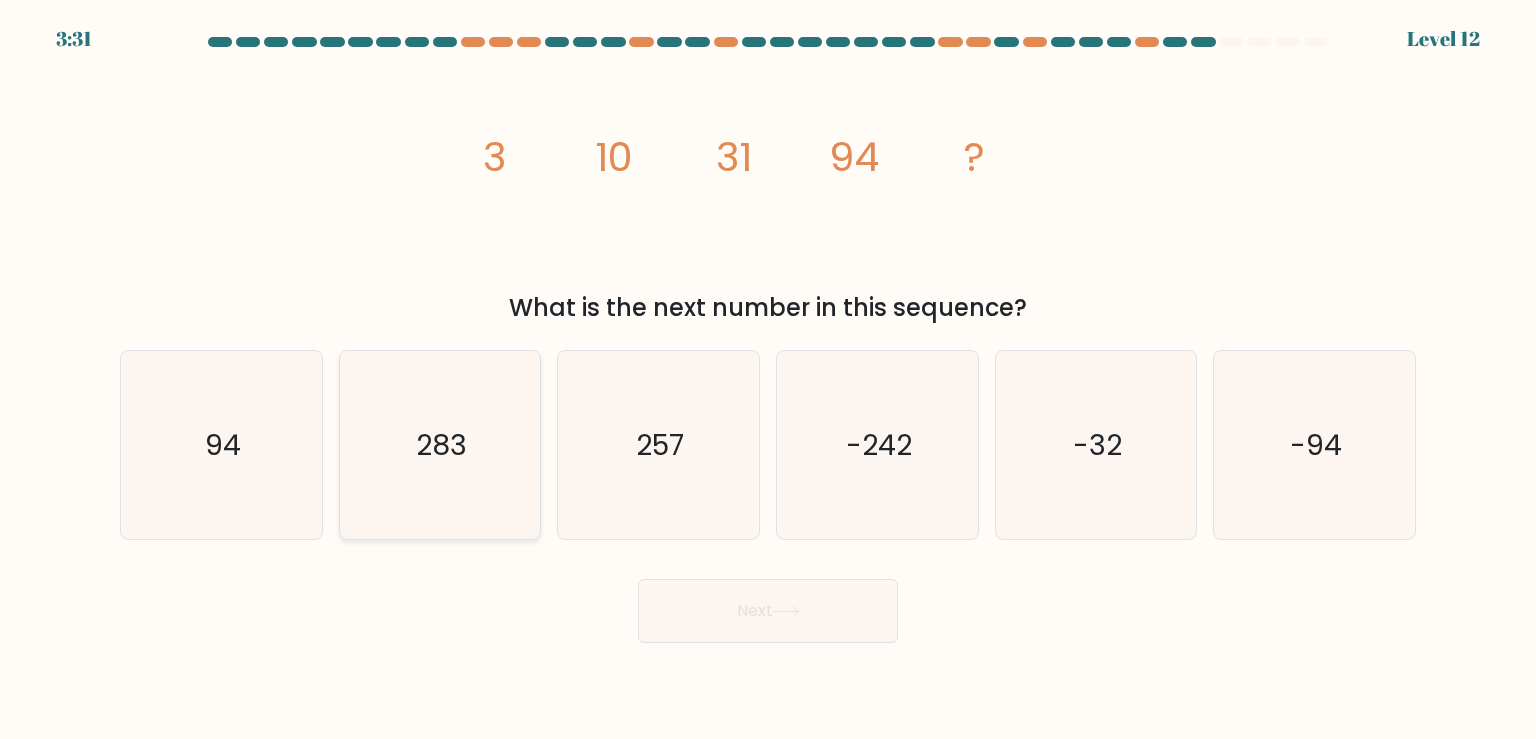 click on "283" 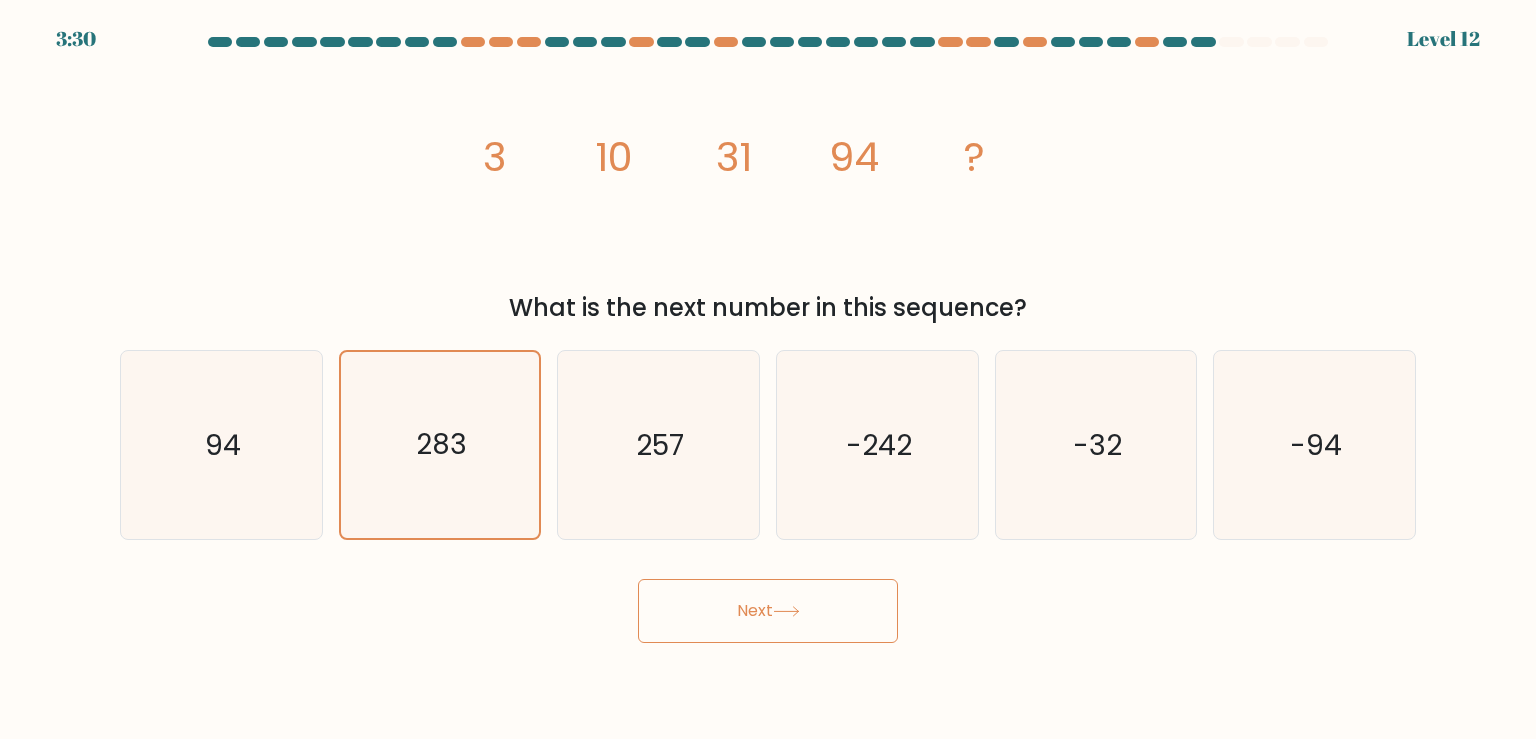 click on "Next" at bounding box center (768, 611) 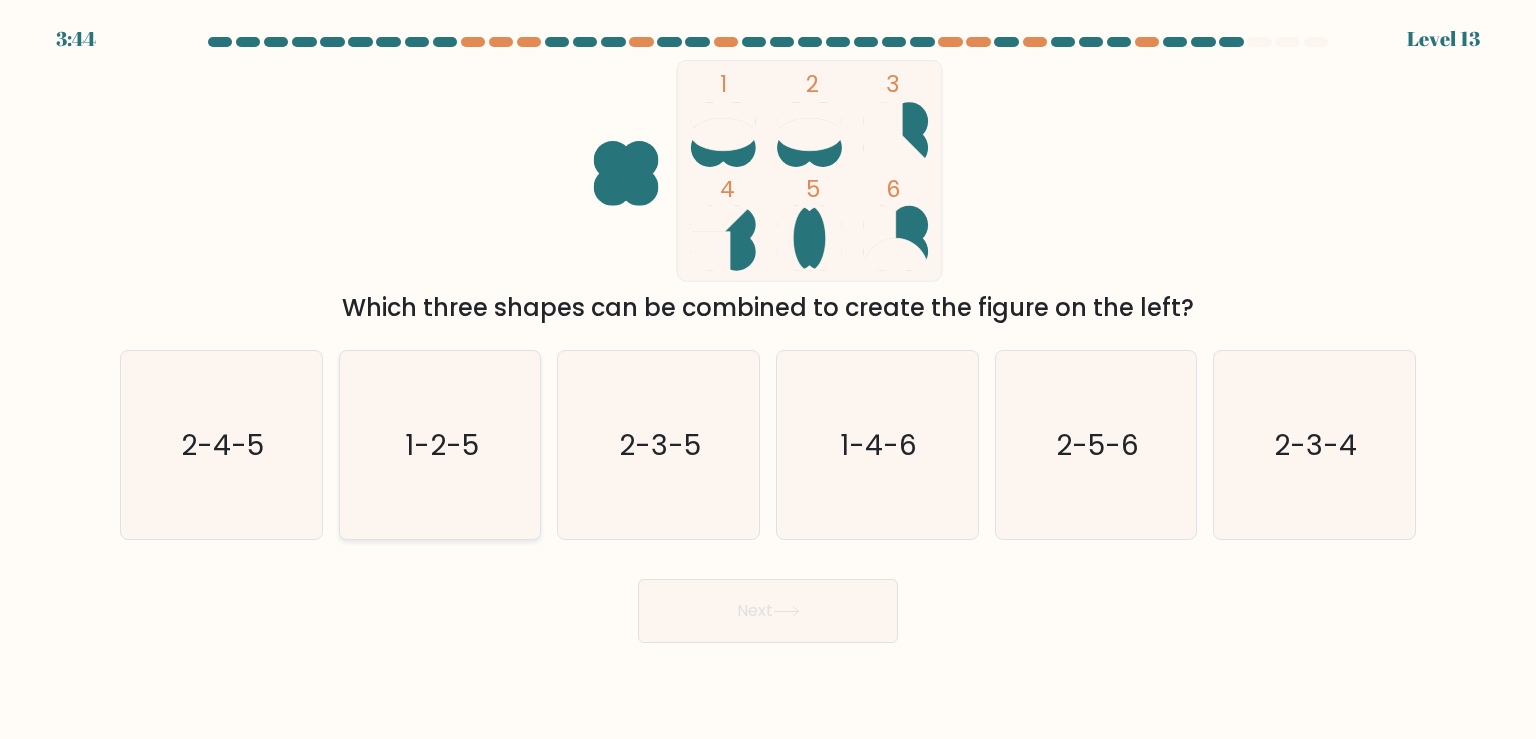 click on "1-2-5" 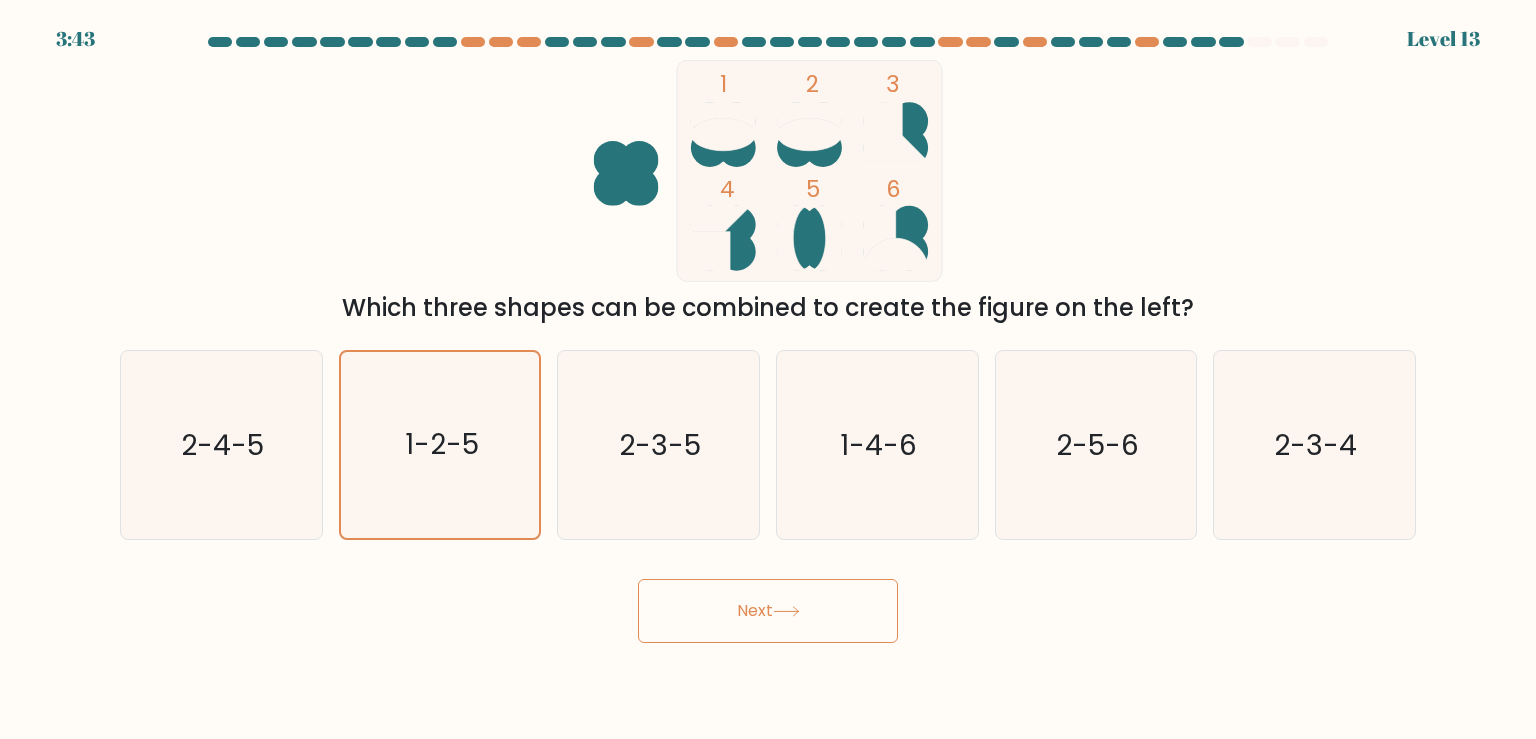click on "Next" at bounding box center [768, 611] 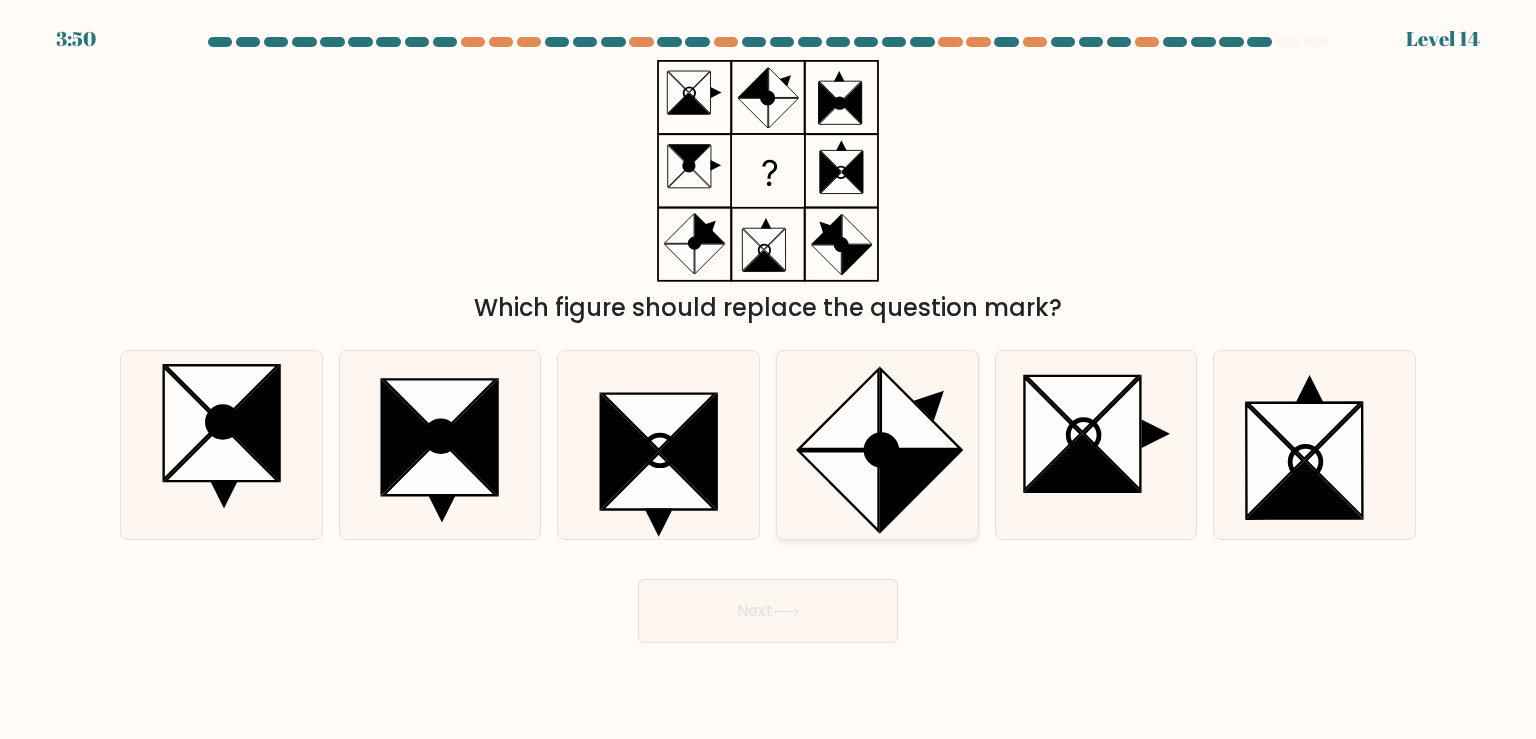 click 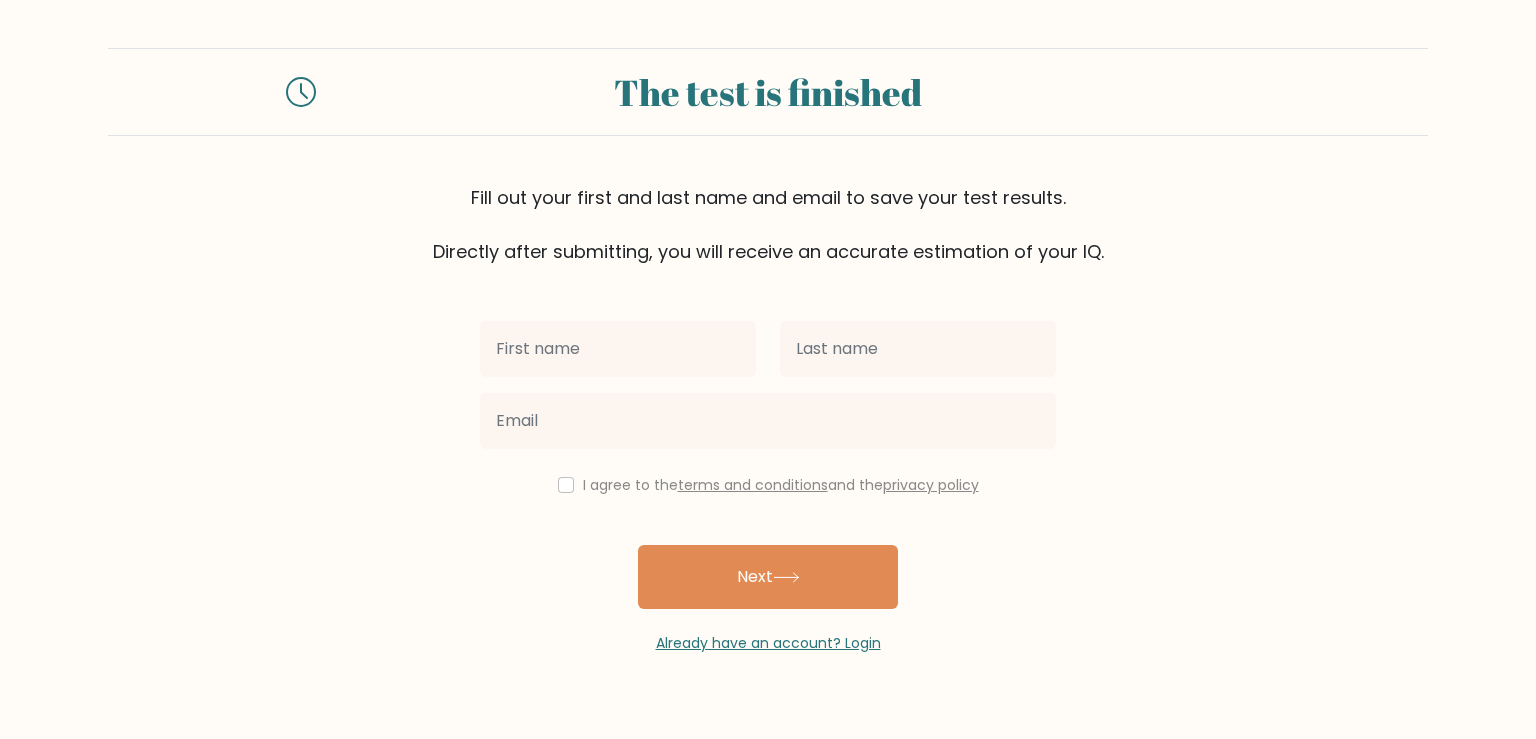 scroll, scrollTop: 0, scrollLeft: 0, axis: both 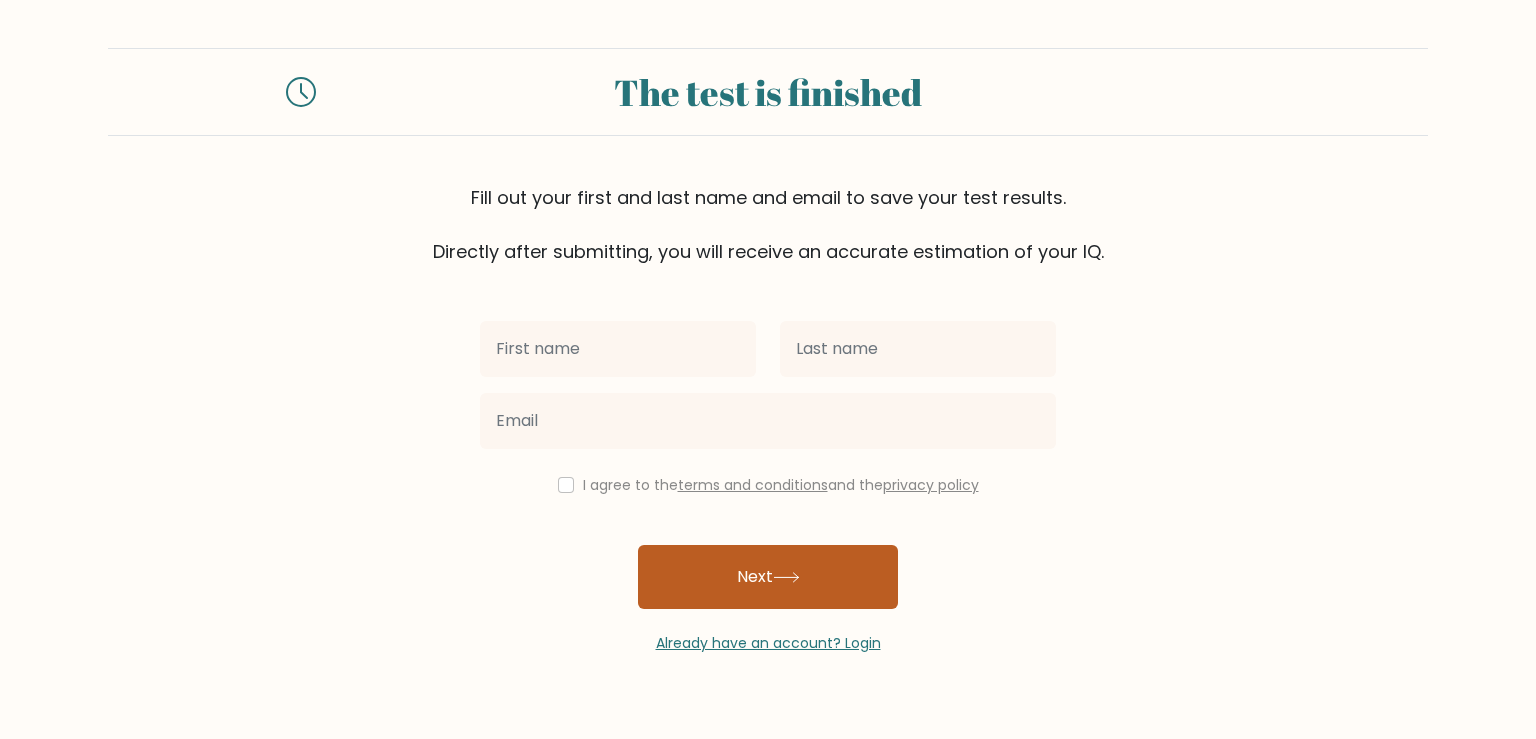 click on "Next" at bounding box center [768, 577] 